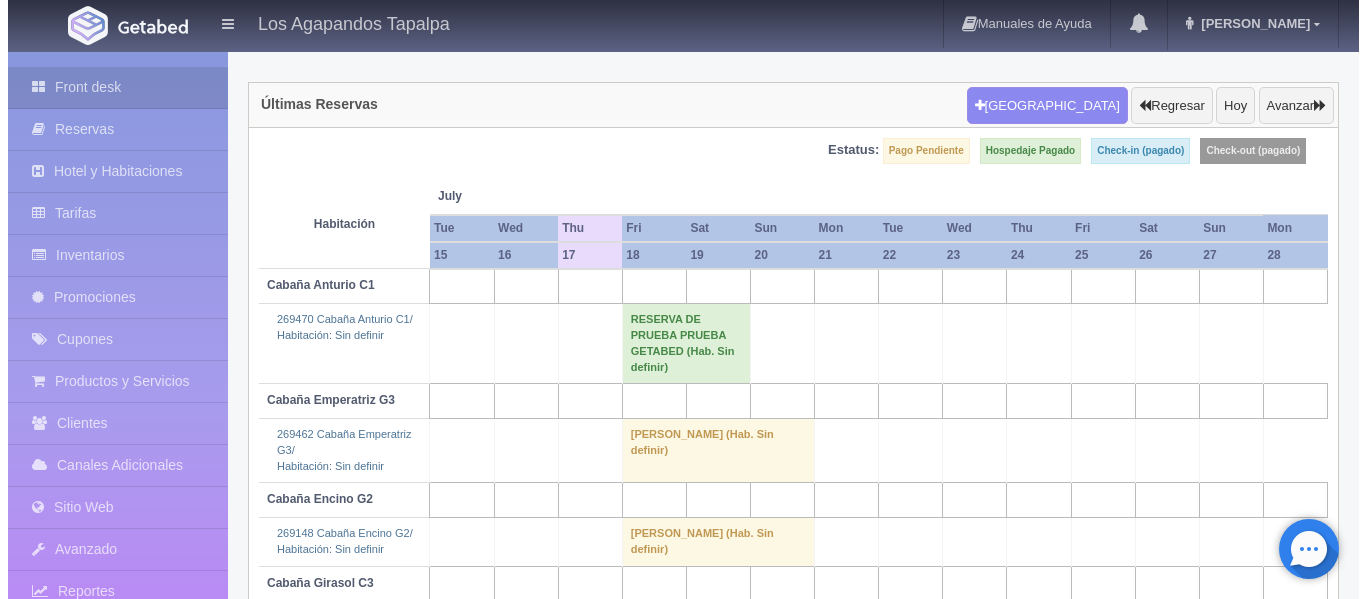 scroll, scrollTop: 95, scrollLeft: 0, axis: vertical 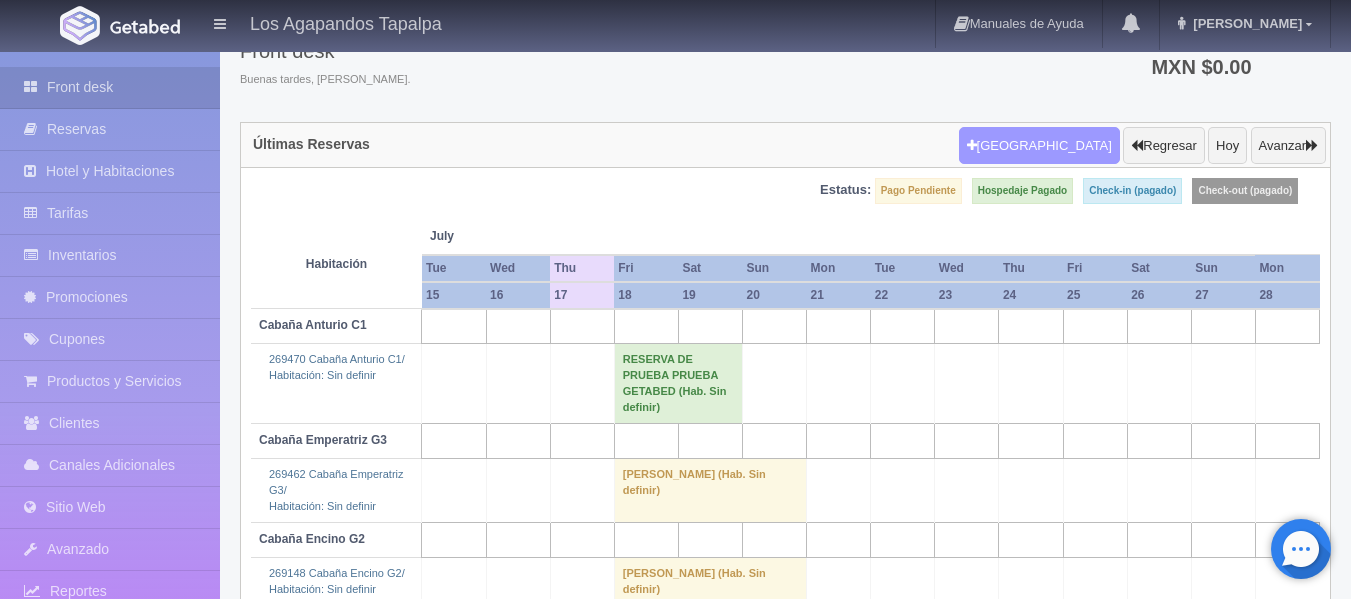click on "Nueva Reserva" at bounding box center [1039, 146] 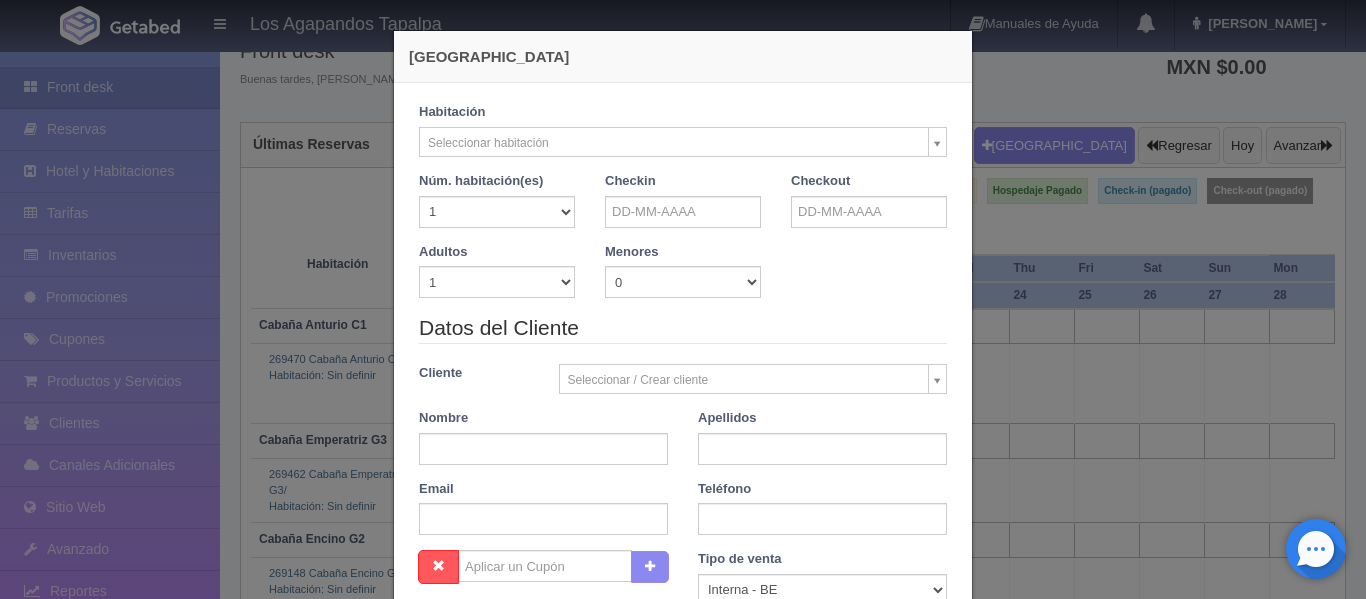checkbox on "false" 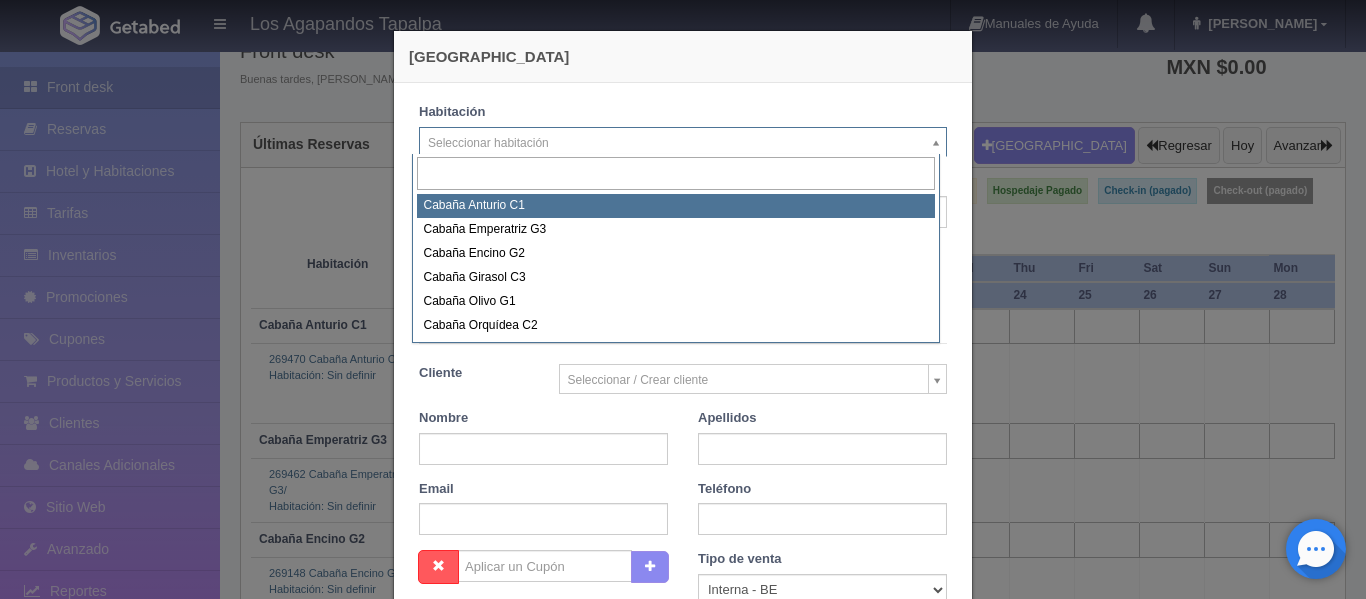 click on "Los Agapandos Tapalpa
Manuales de Ayuda
Actualizaciones recientes
Ana Pau
Mi Perfil
Salir / Log Out
Procesando...
Front desk
Reservas
Hotel y Habitaciones
Tarifas
Inventarios
Promociones
Cupones
Productos y Servicios
Clientes
Canales Adicionales
Facebook Fan Page" at bounding box center [683, 426] 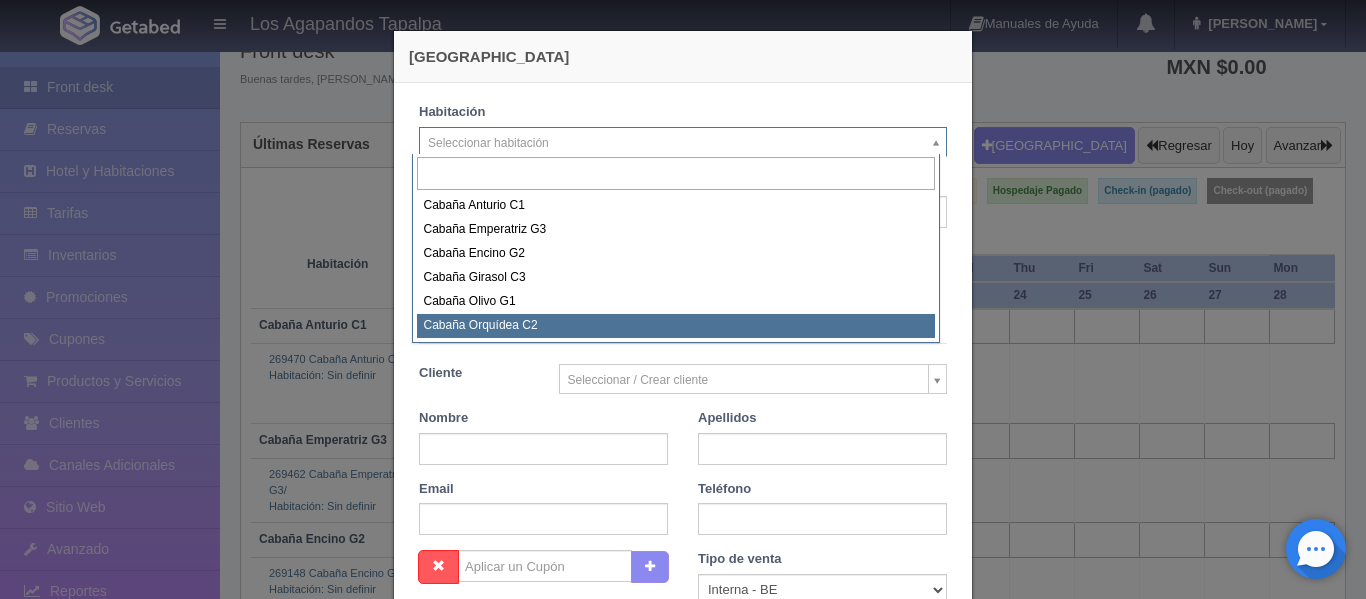 select on "2277" 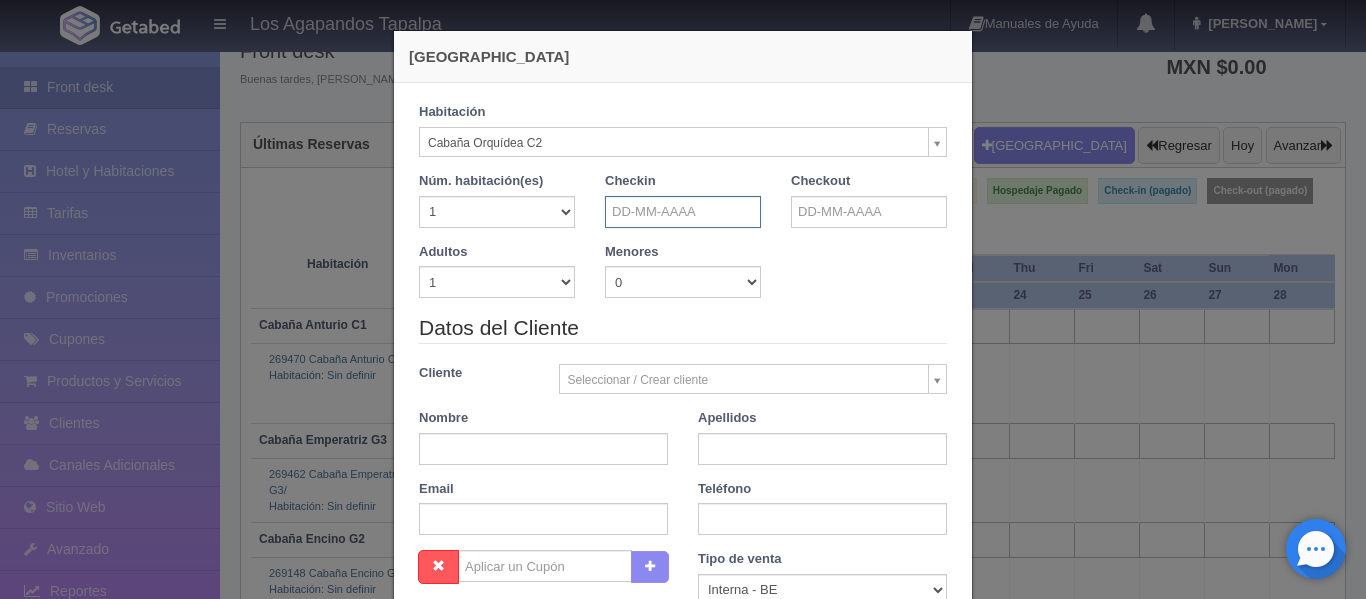 click at bounding box center [683, 212] 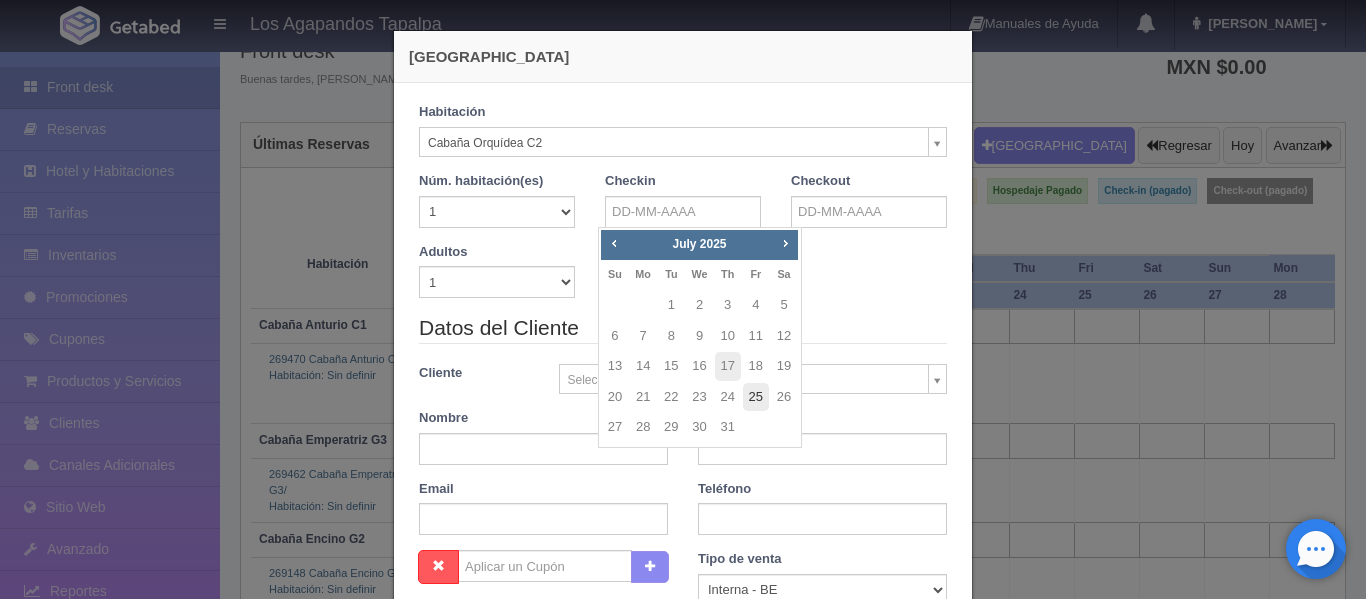 click on "25" at bounding box center [756, 397] 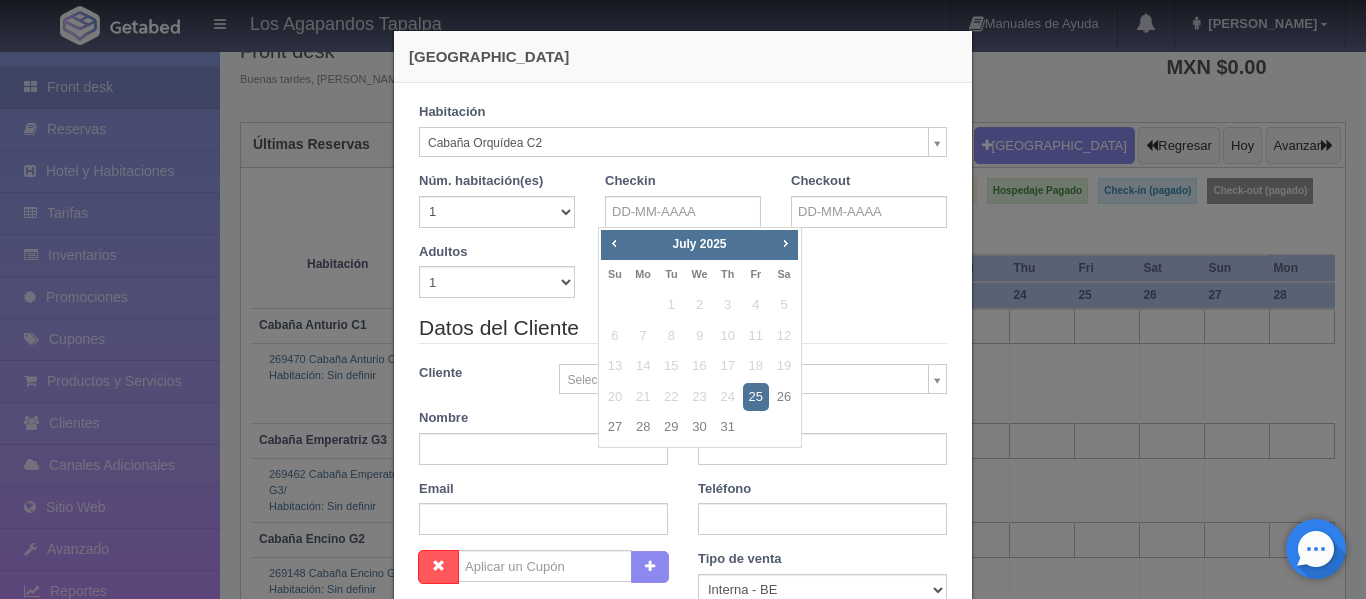 type on "[DATE]" 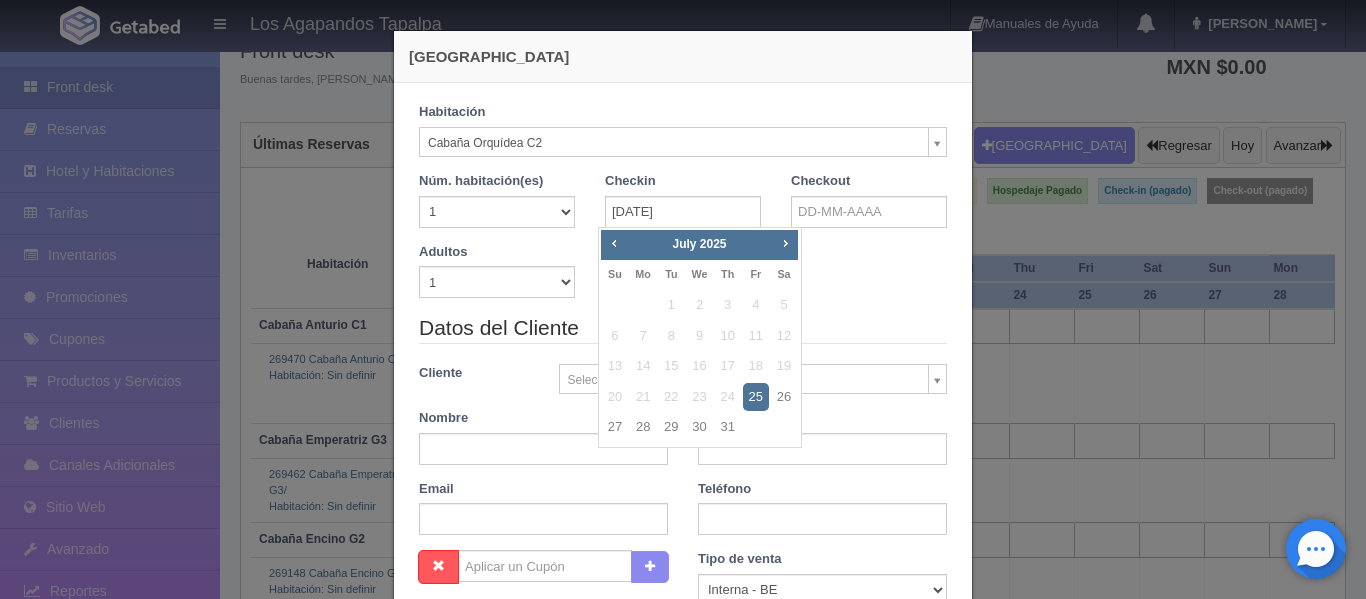 checkbox on "false" 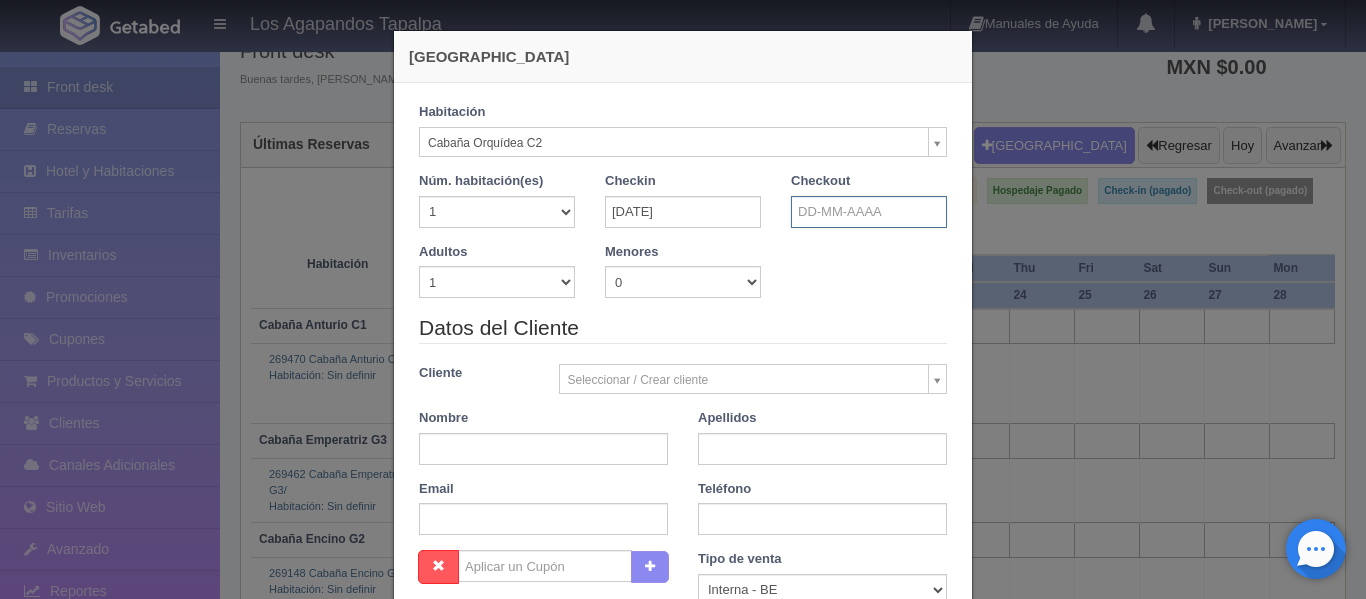 click at bounding box center (869, 212) 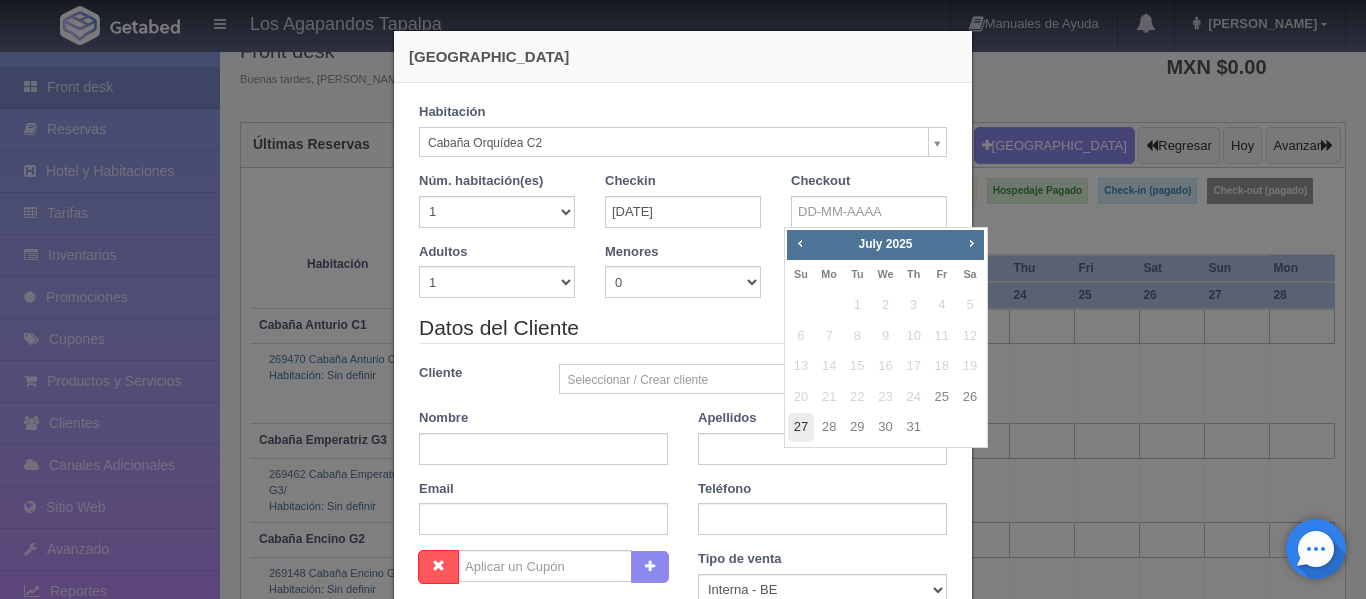click on "27" at bounding box center [801, 427] 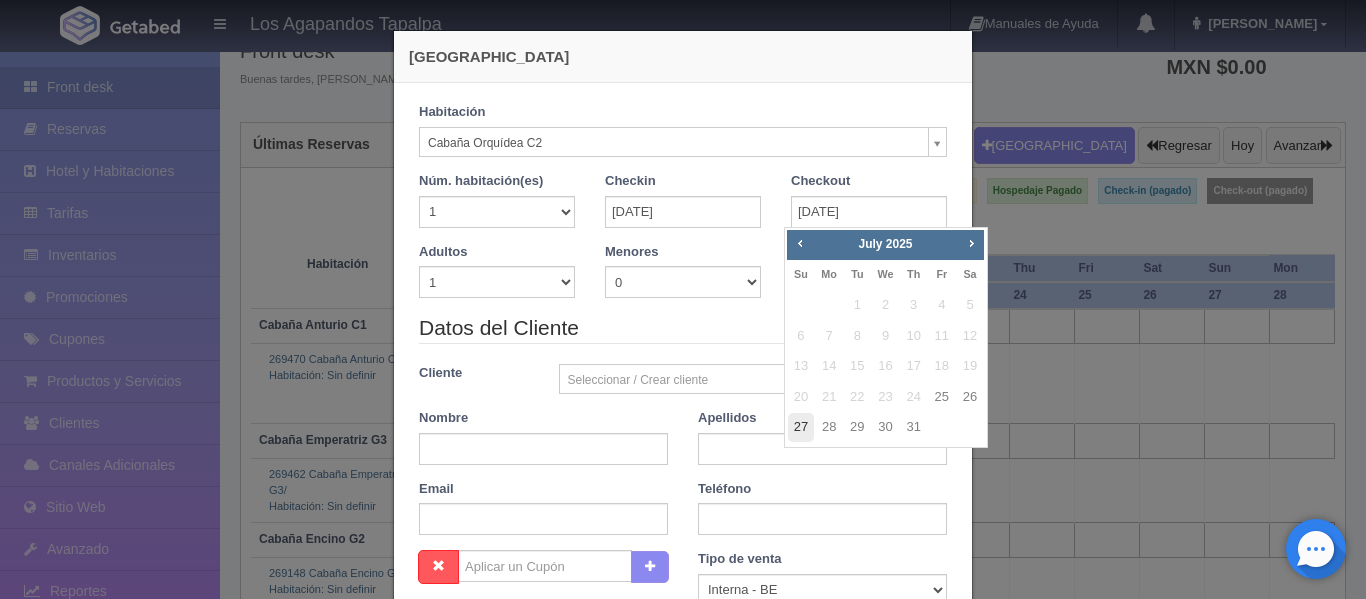 checkbox on "false" 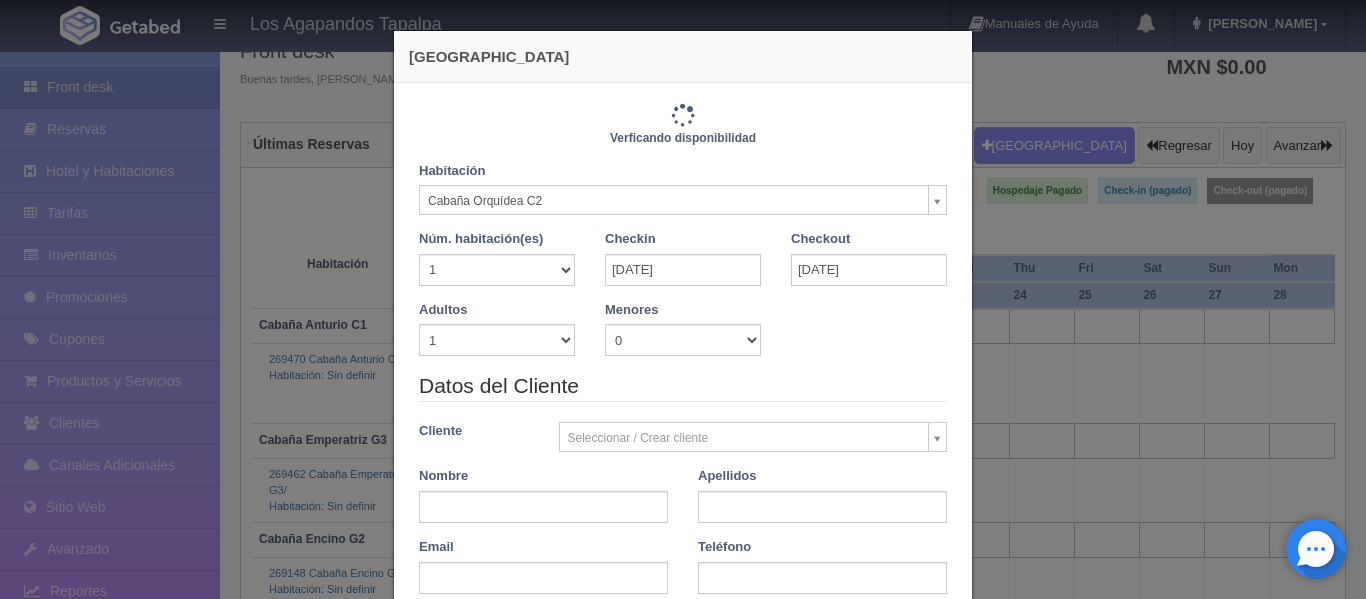type on "6600.00" 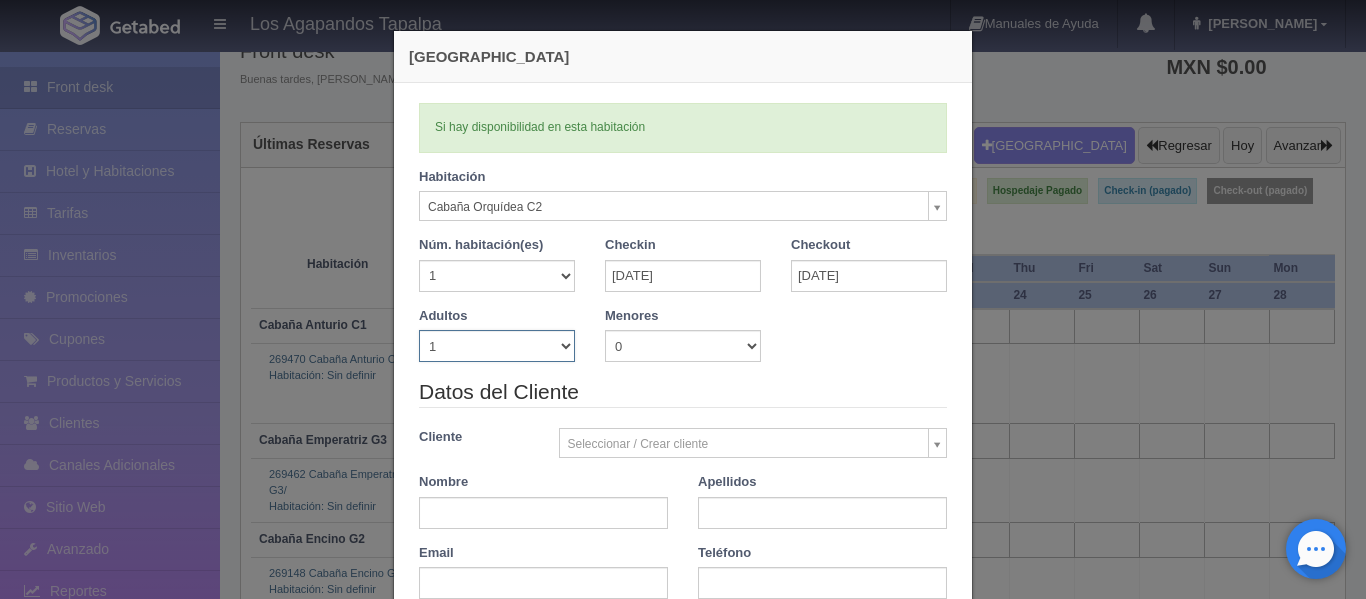 click on "1
2
3
4
5
6
7
8
9
10" at bounding box center [497, 346] 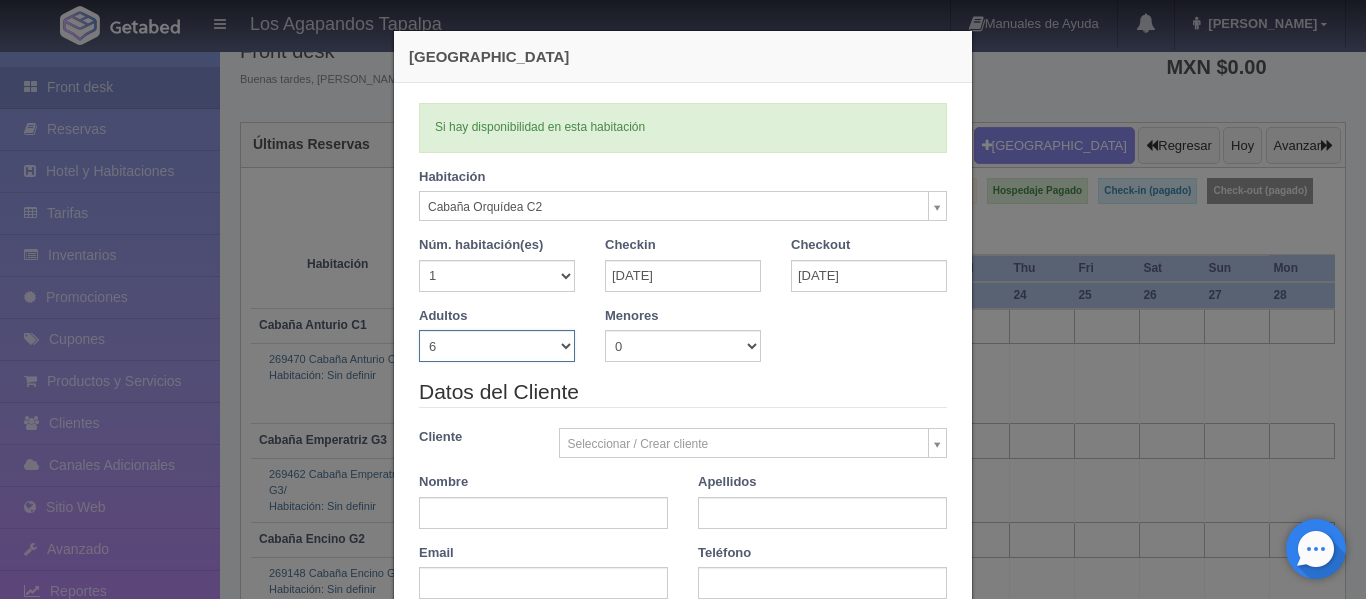 type 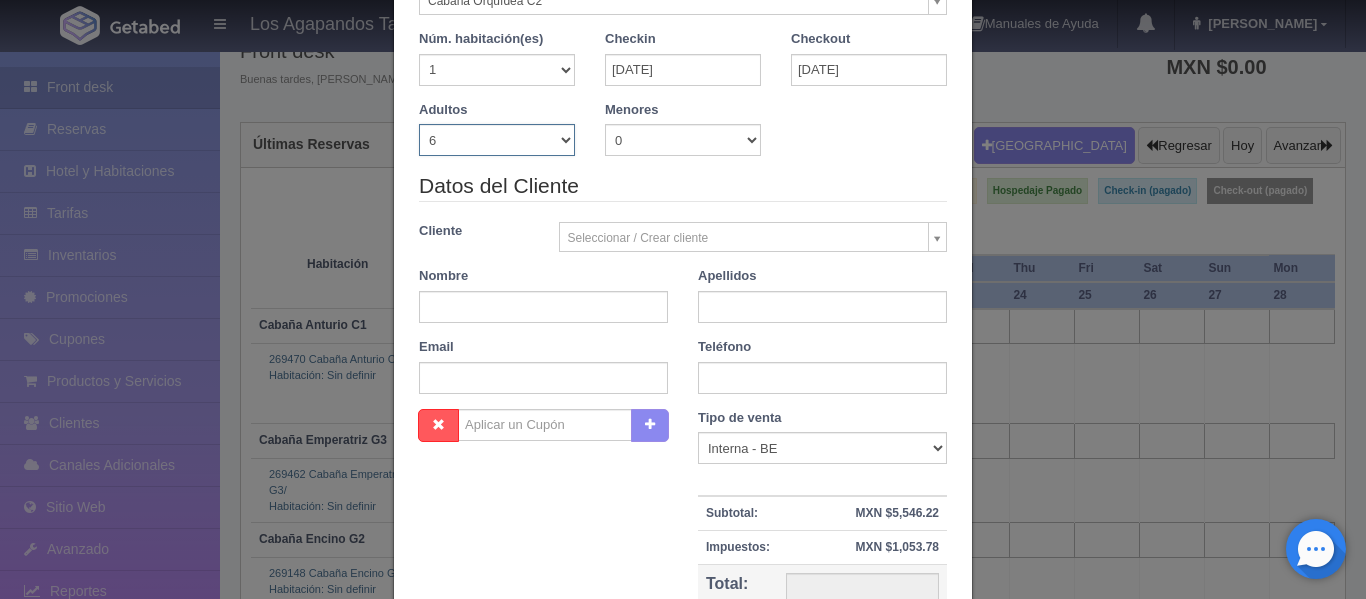 type on "6600.00" 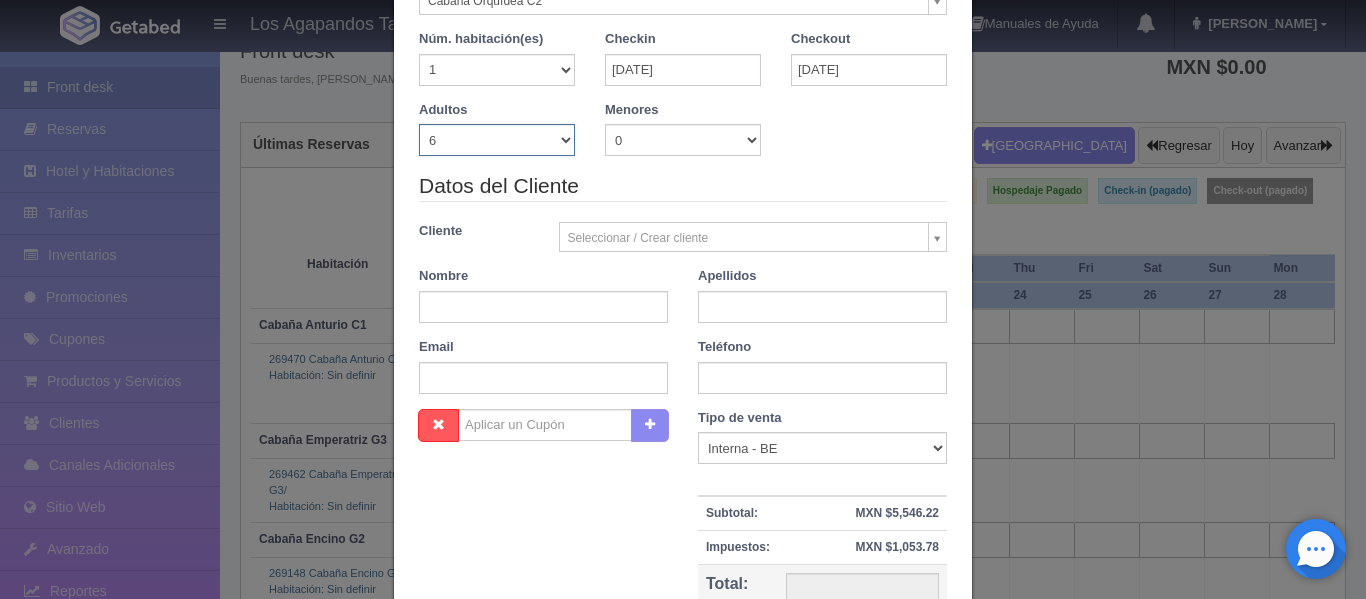 checkbox on "false" 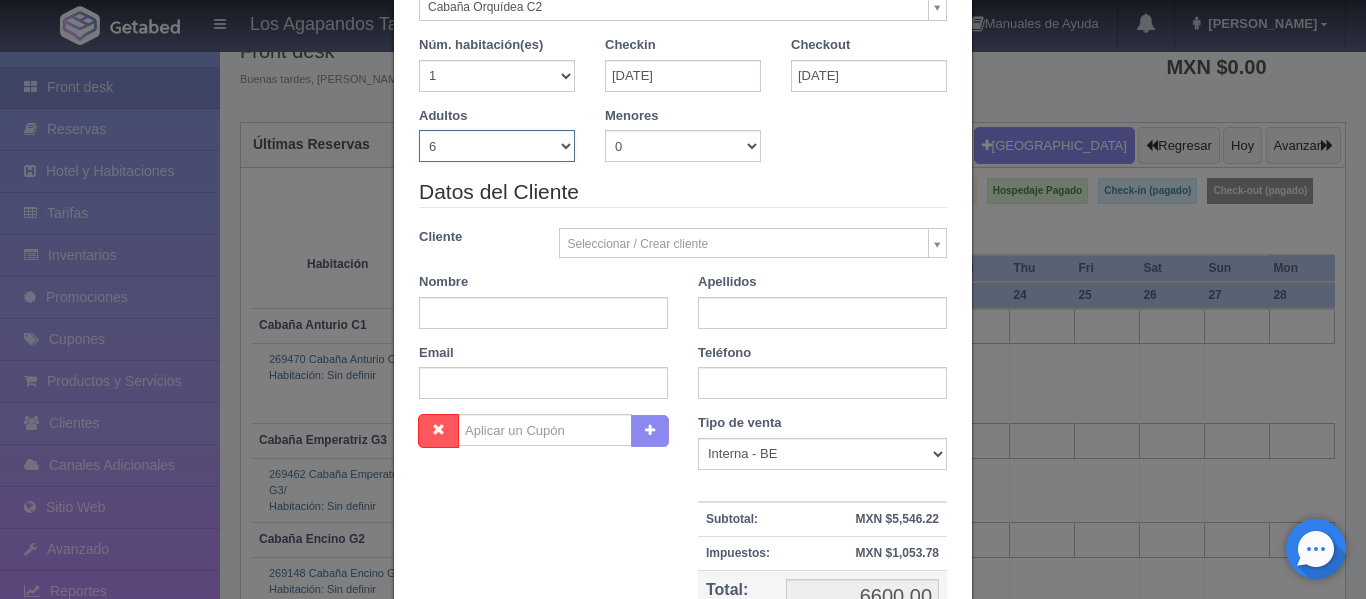 scroll, scrollTop: 206, scrollLeft: 0, axis: vertical 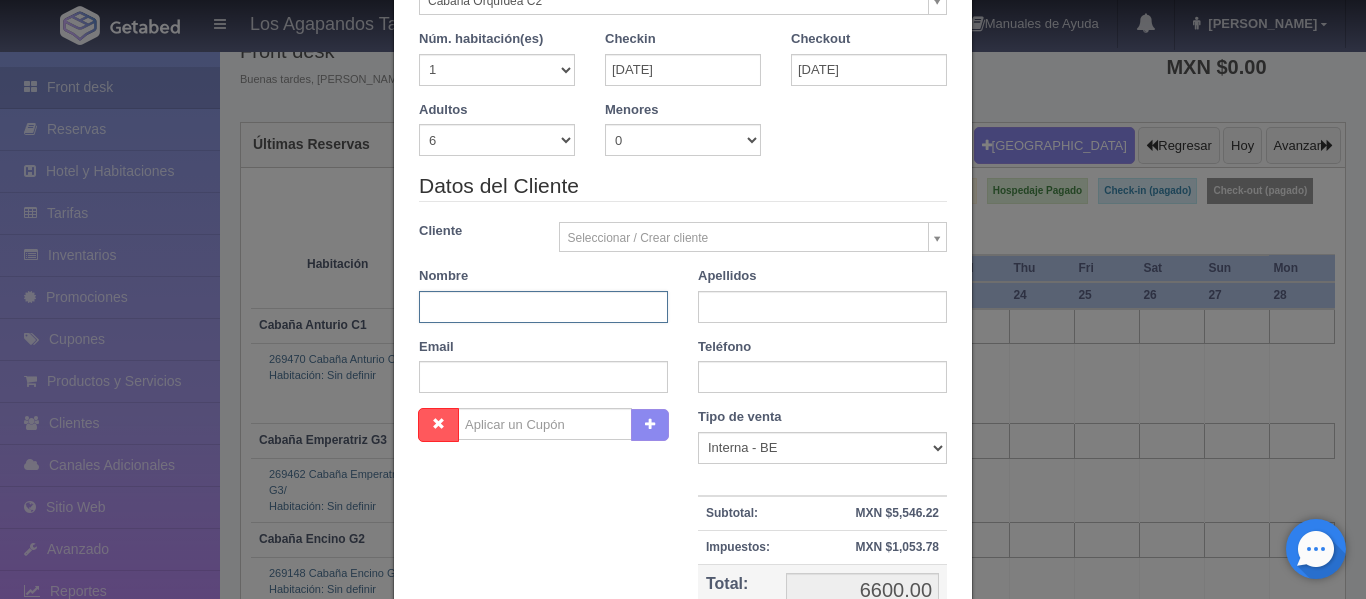 click at bounding box center (543, 307) 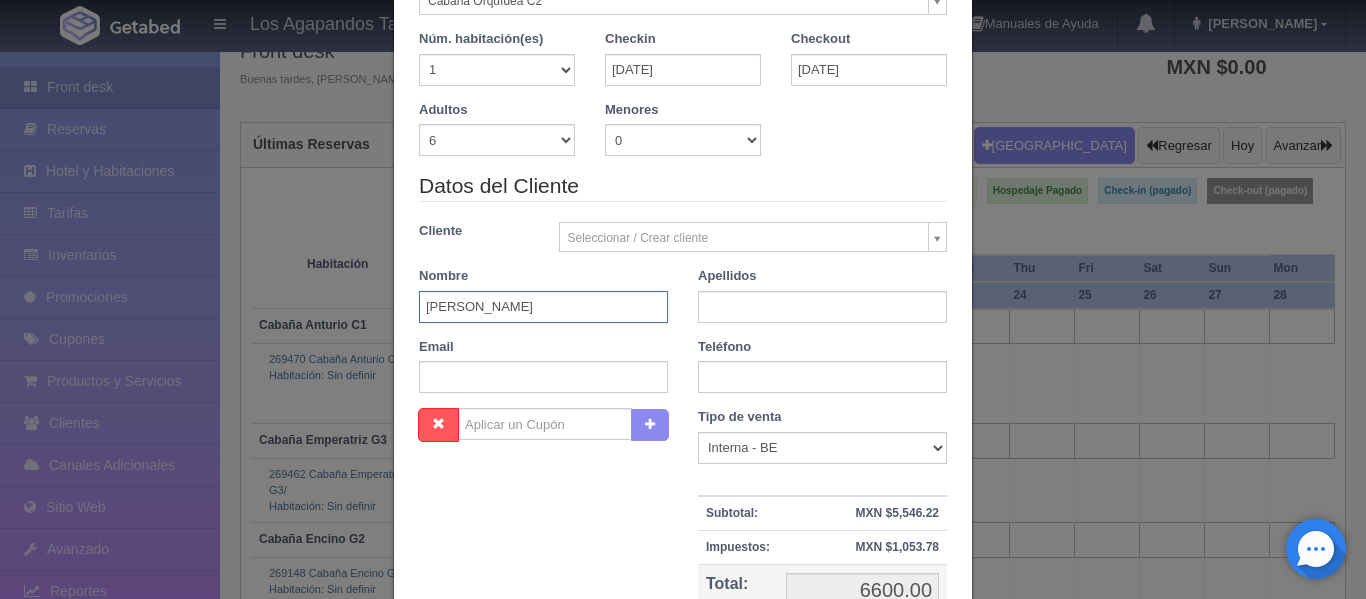 type on "Carlos" 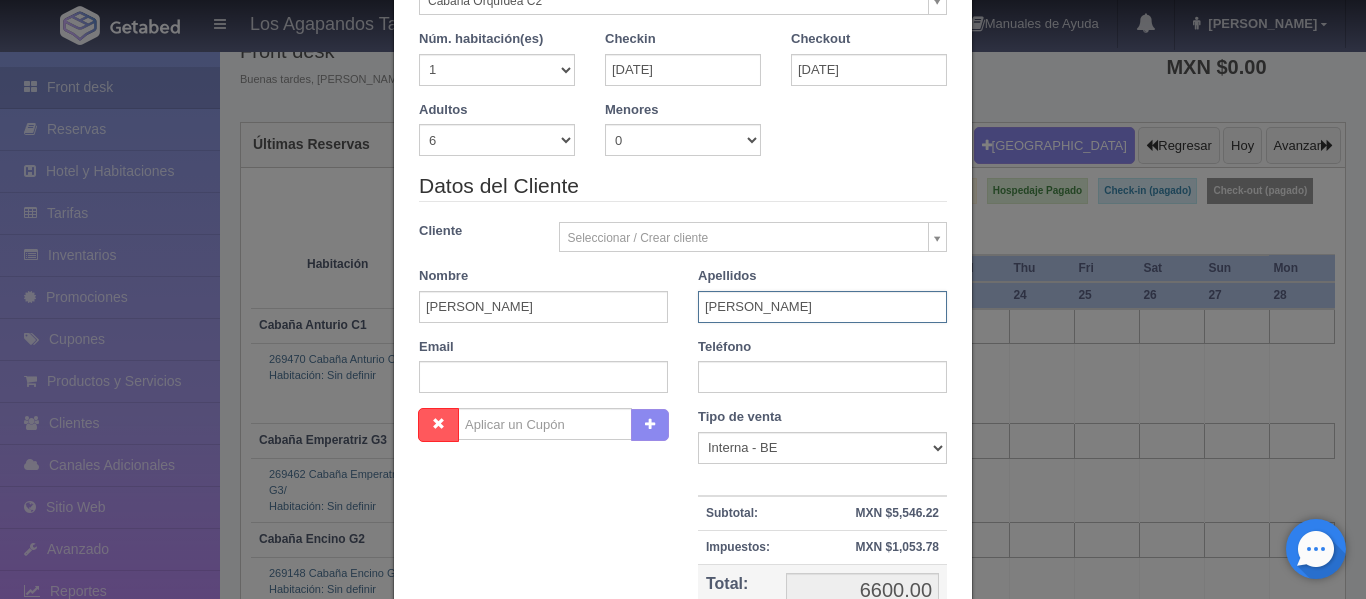 type on "Espinosa" 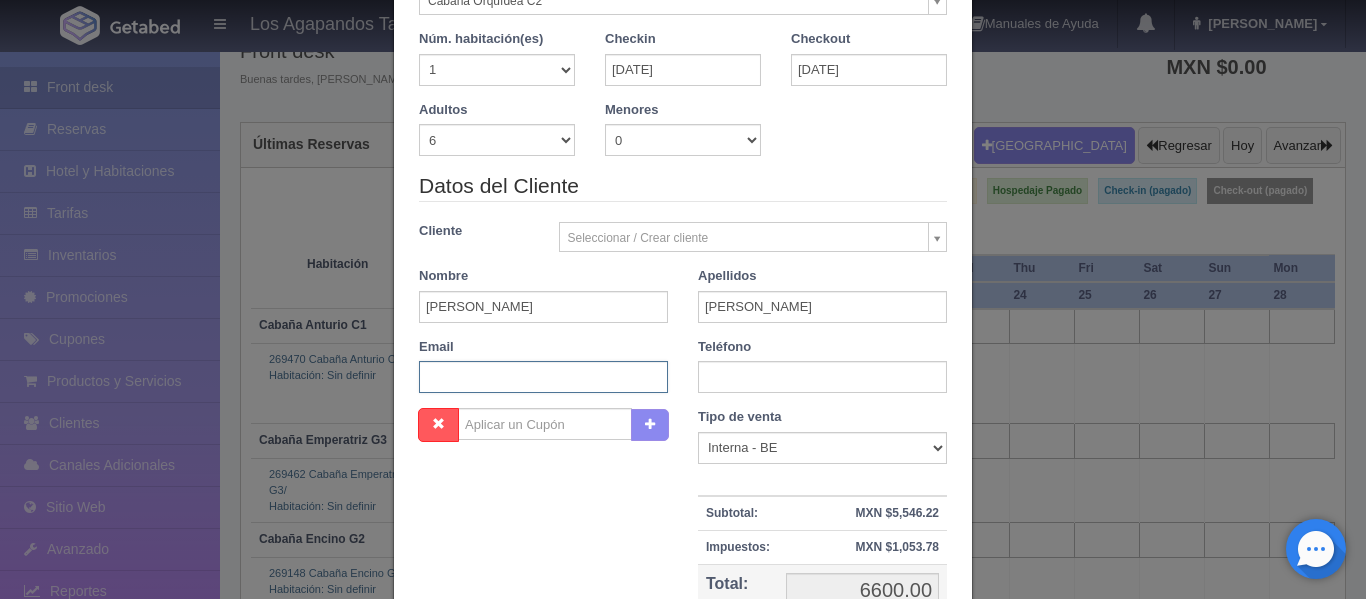 click at bounding box center (543, 377) 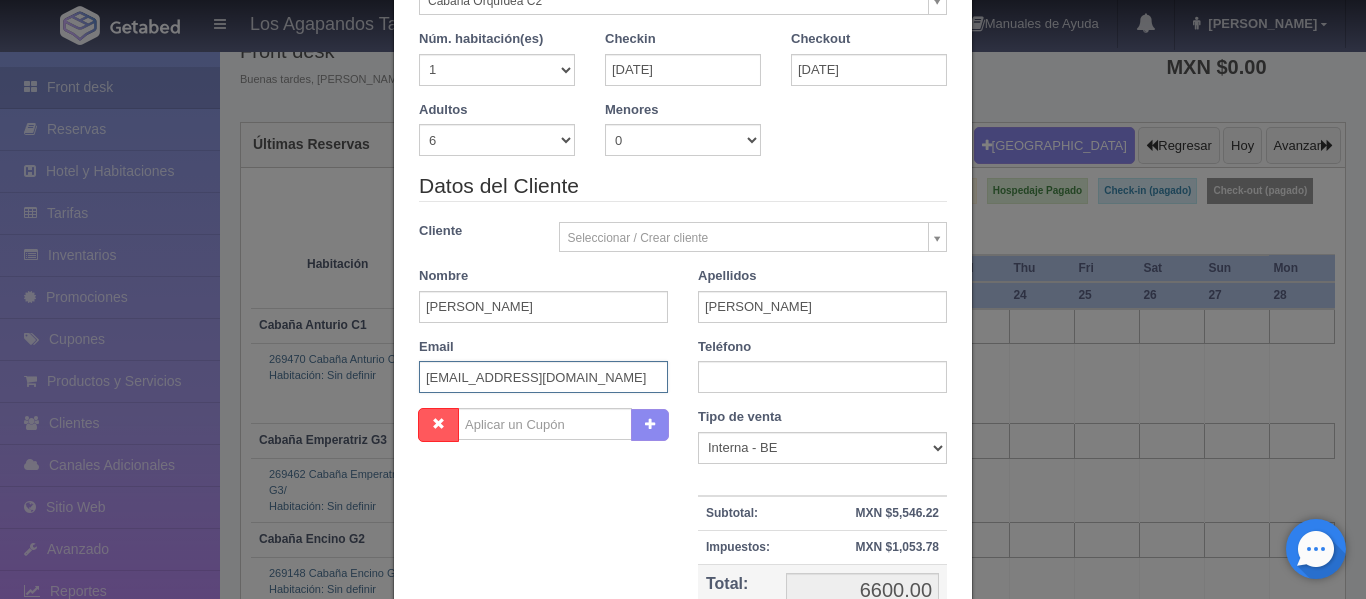 type on "ceed-200@outlook.com" 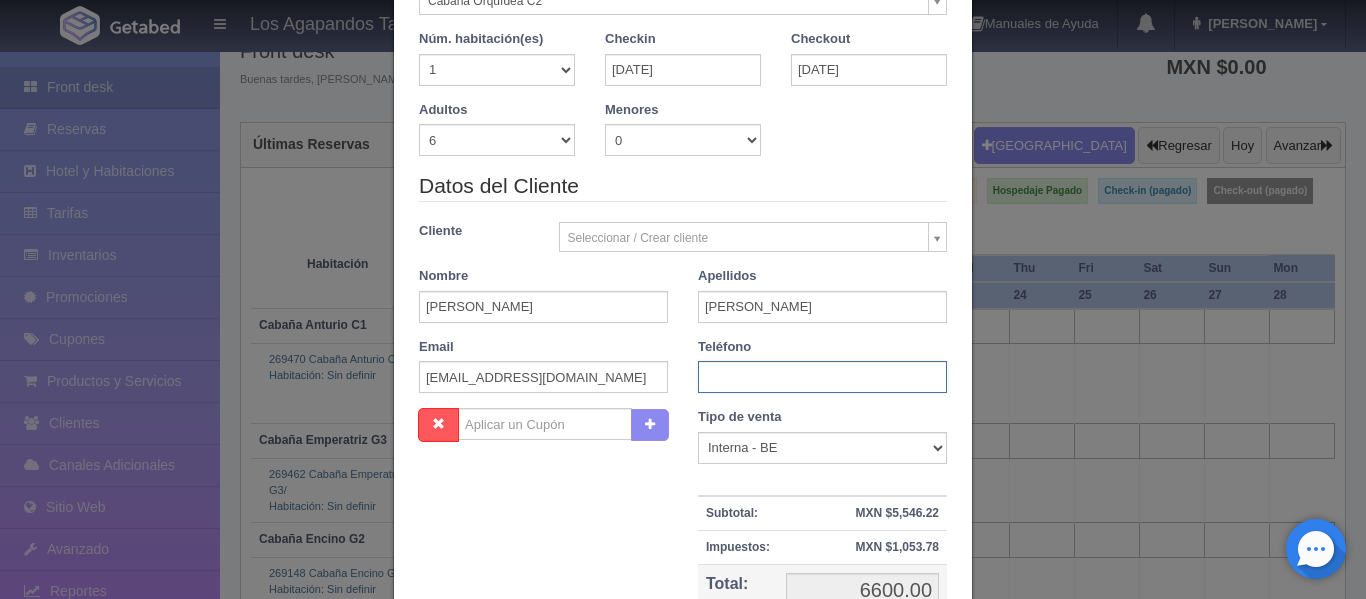 click at bounding box center (822, 377) 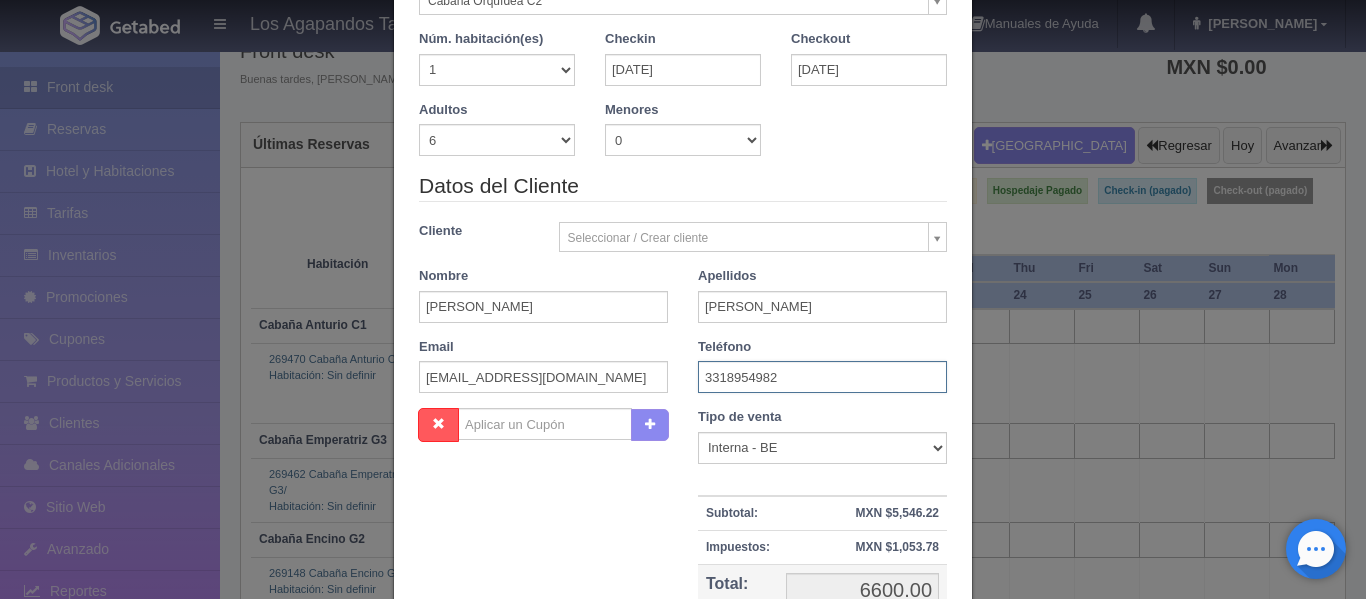 type on "3318954982" 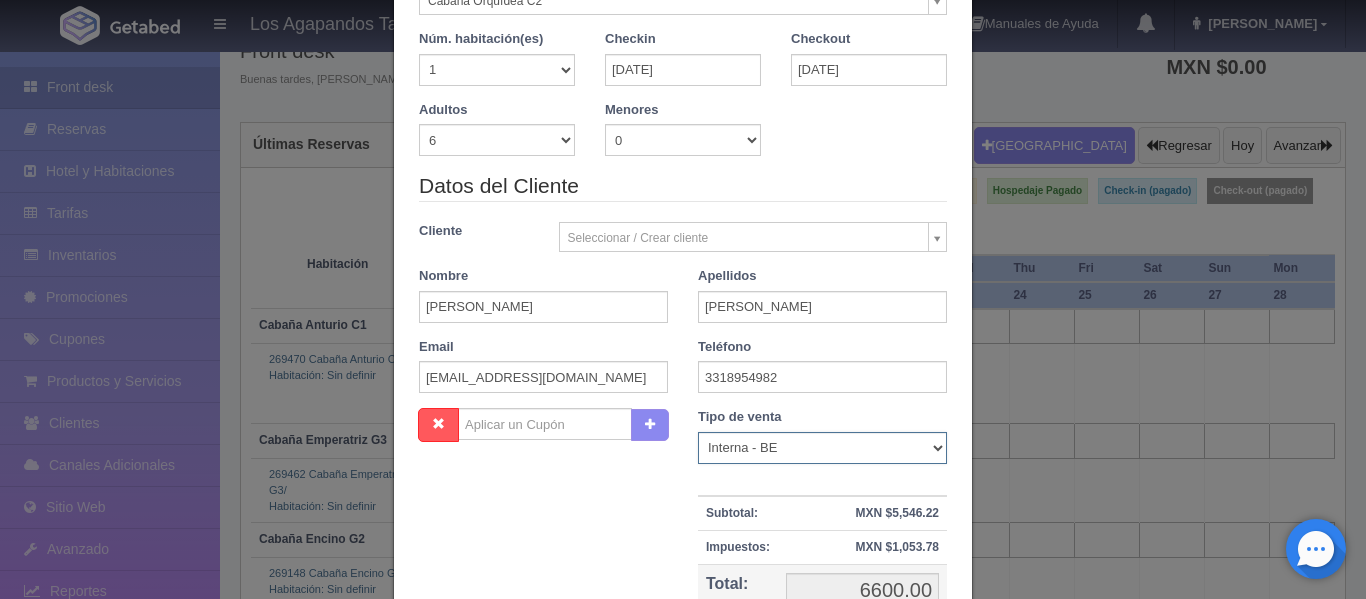 click on "Correo Electronico
Interna - BE
Llamada
OTA Externa
Otro
WALK IN" at bounding box center (822, 448) 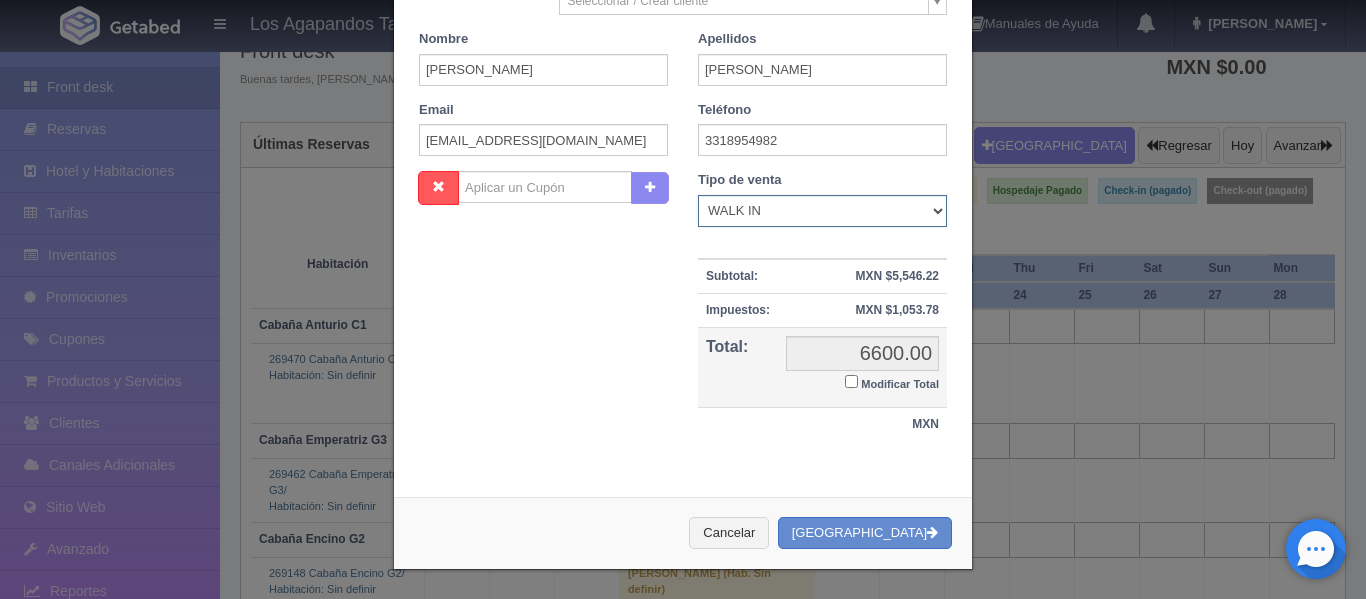 scroll, scrollTop: 444, scrollLeft: 0, axis: vertical 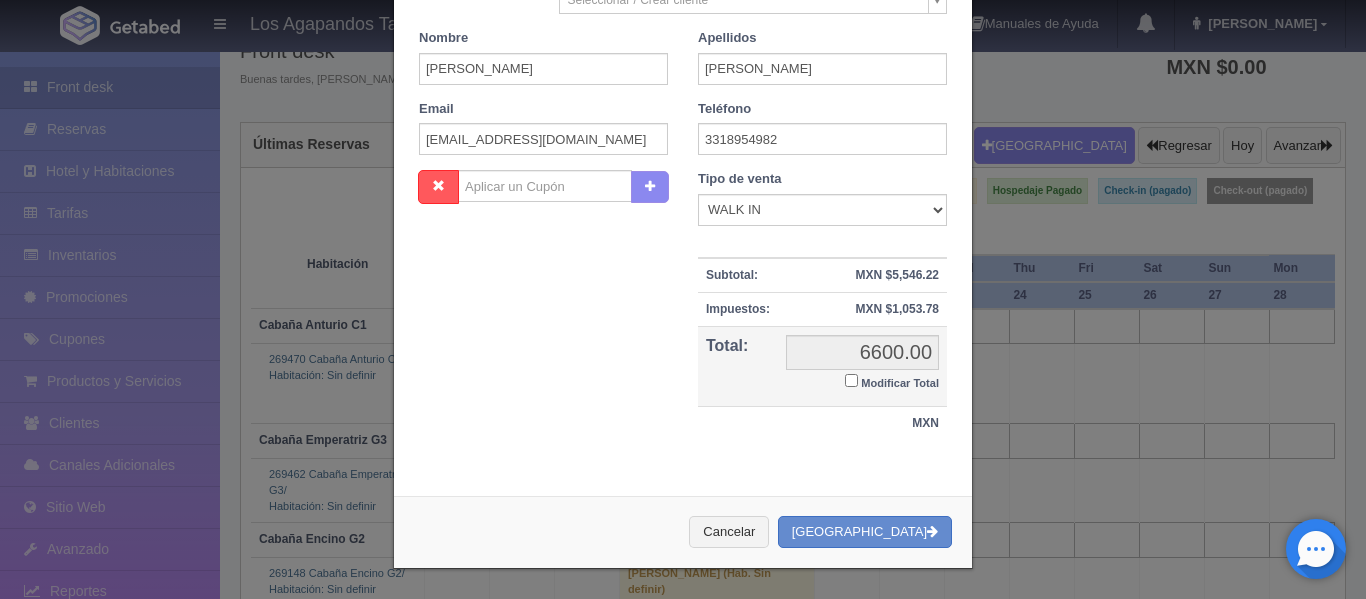 click on "Modificar Total" at bounding box center (851, 380) 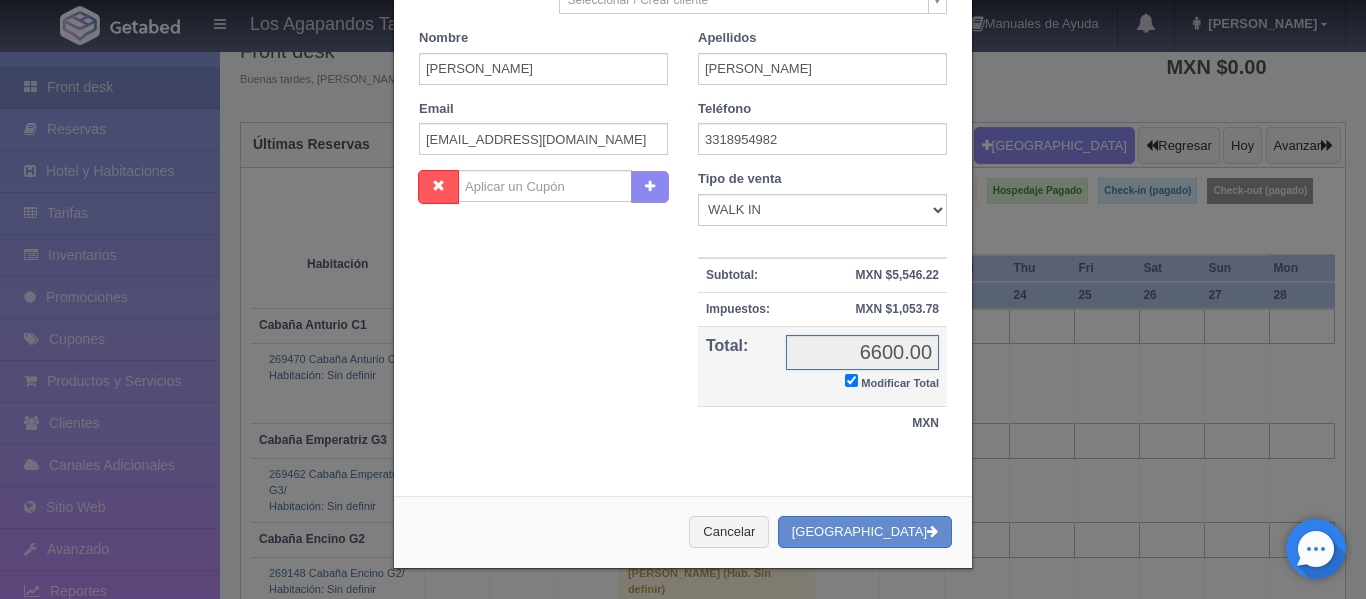 checkbox on "true" 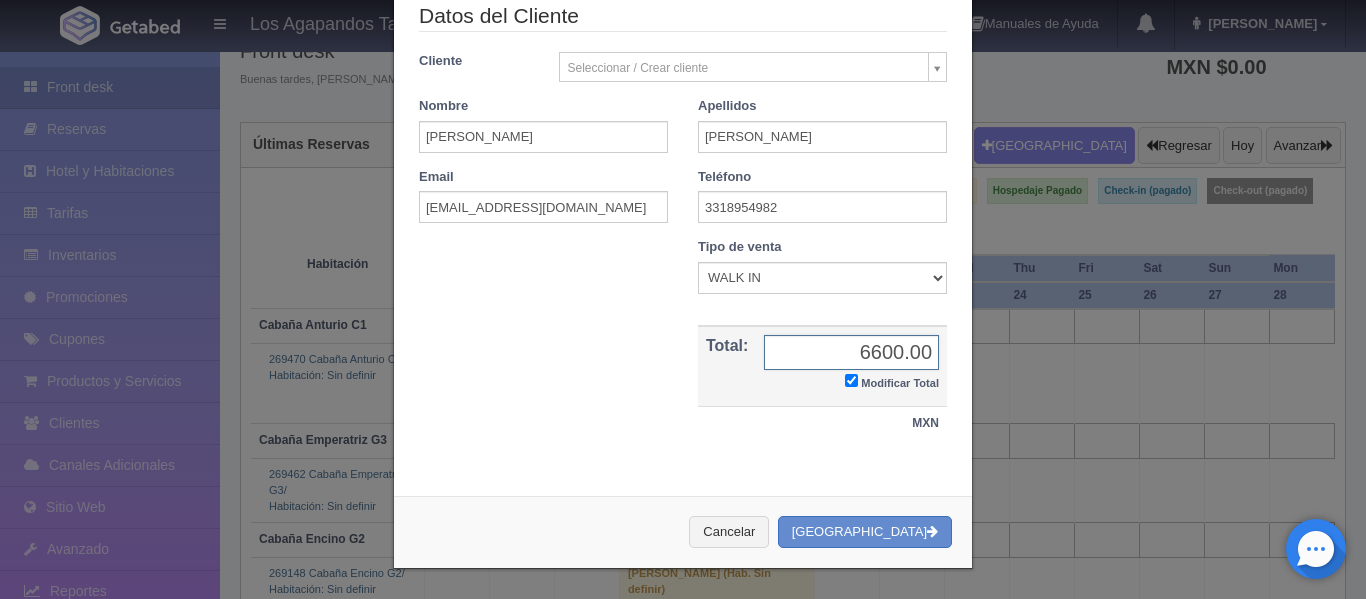 scroll, scrollTop: 376, scrollLeft: 0, axis: vertical 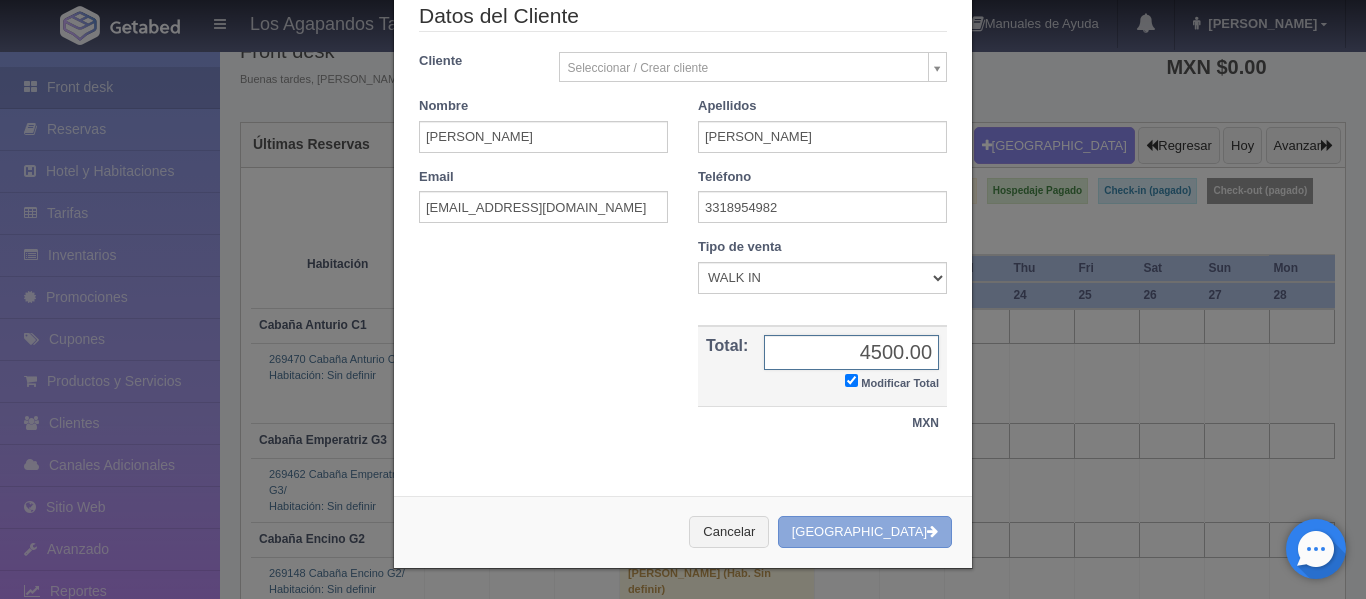 type on "4500.00" 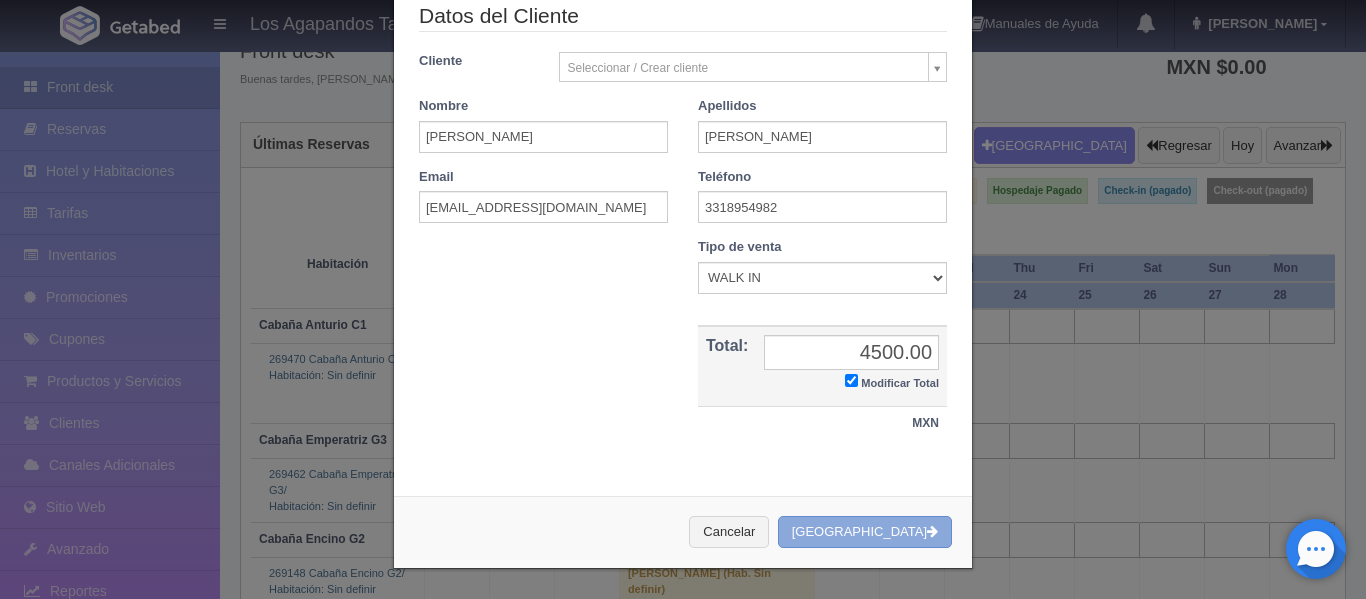 click on "[GEOGRAPHIC_DATA]" at bounding box center (865, 532) 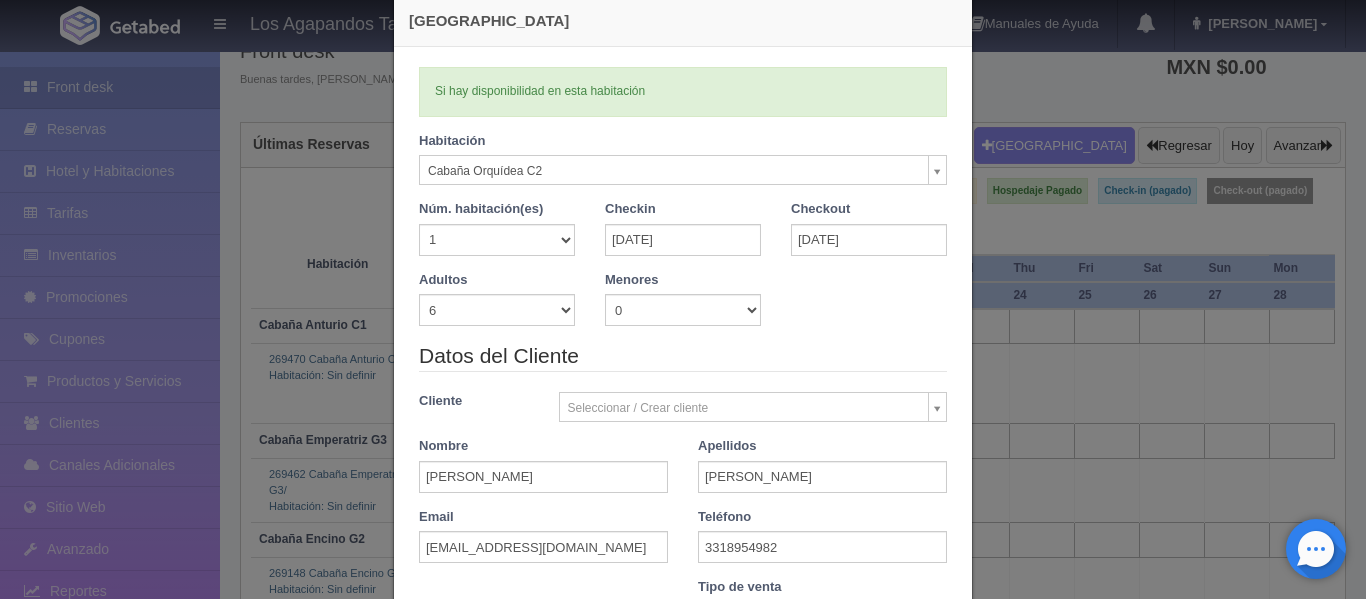scroll, scrollTop: 0, scrollLeft: 0, axis: both 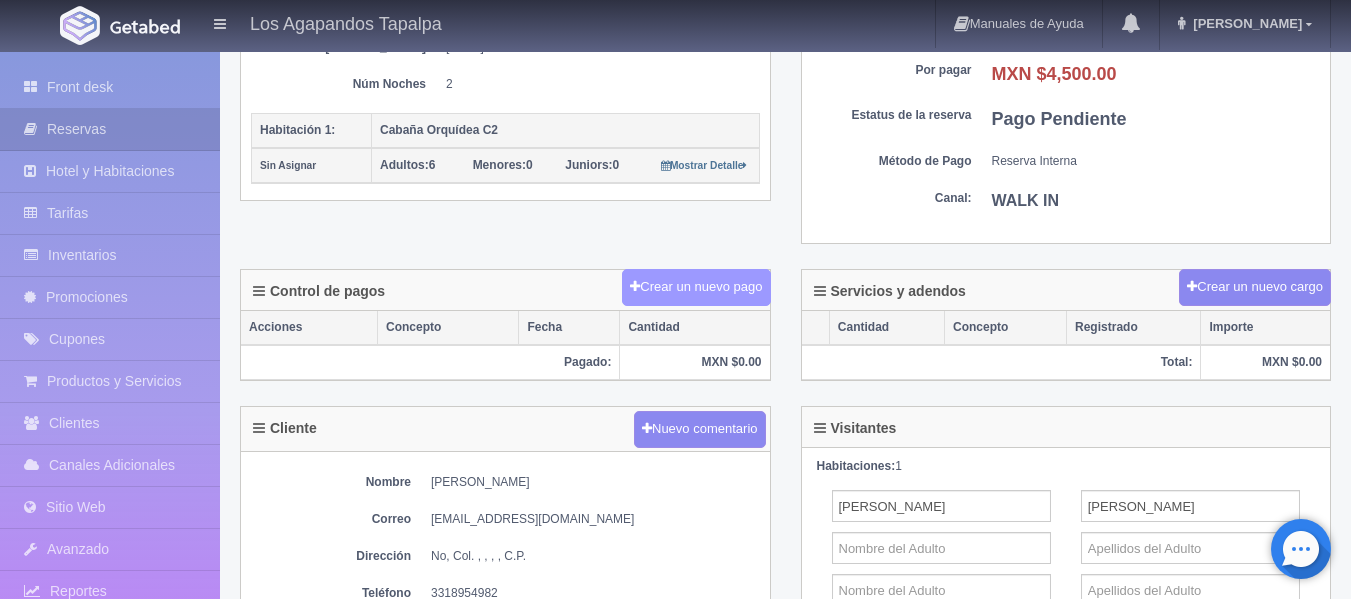 click on "Crear un nuevo pago" at bounding box center [696, 287] 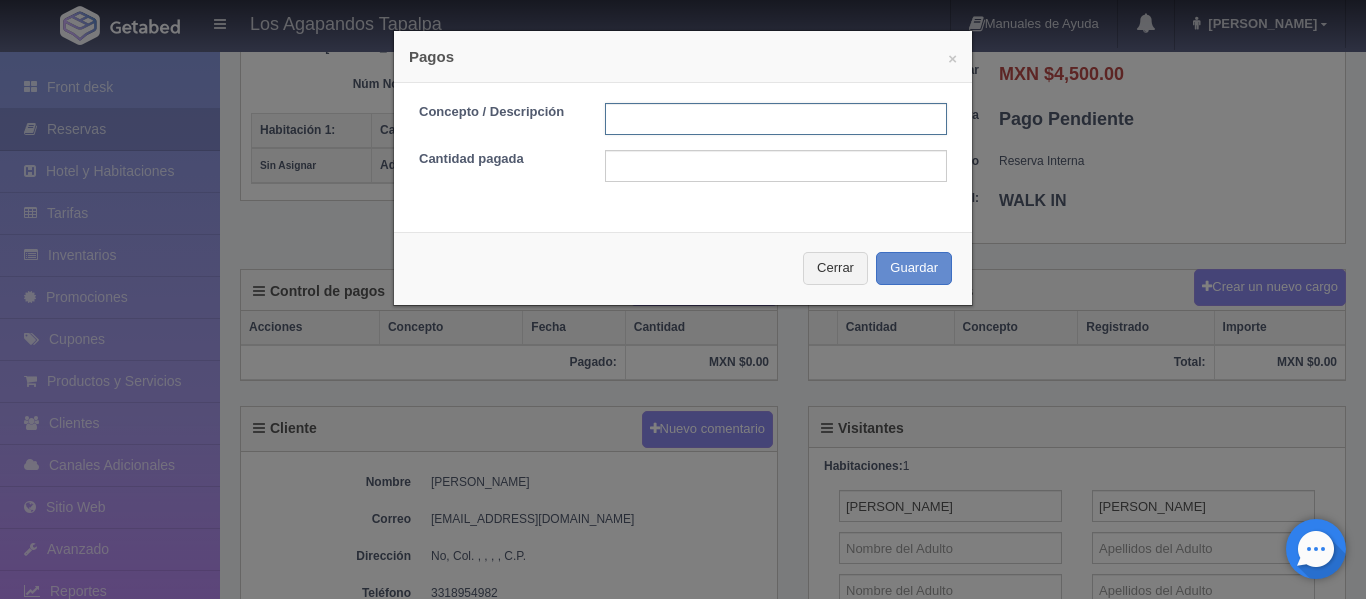 click at bounding box center [776, 119] 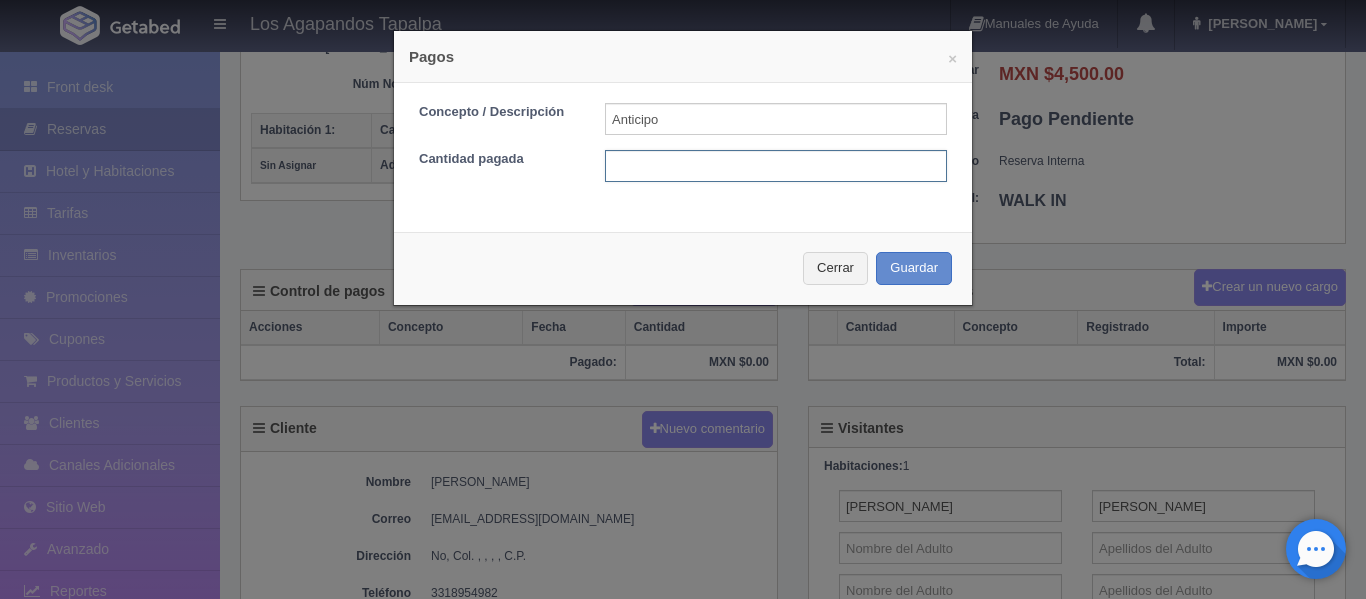 click at bounding box center [776, 166] 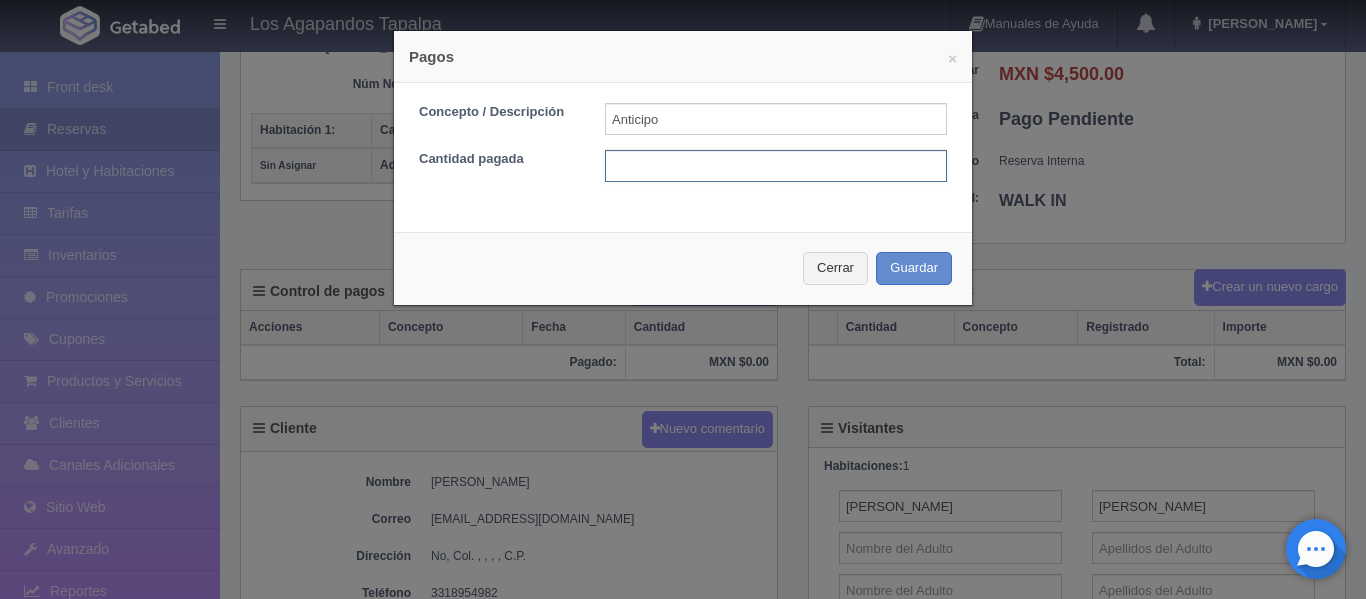 type on "2250" 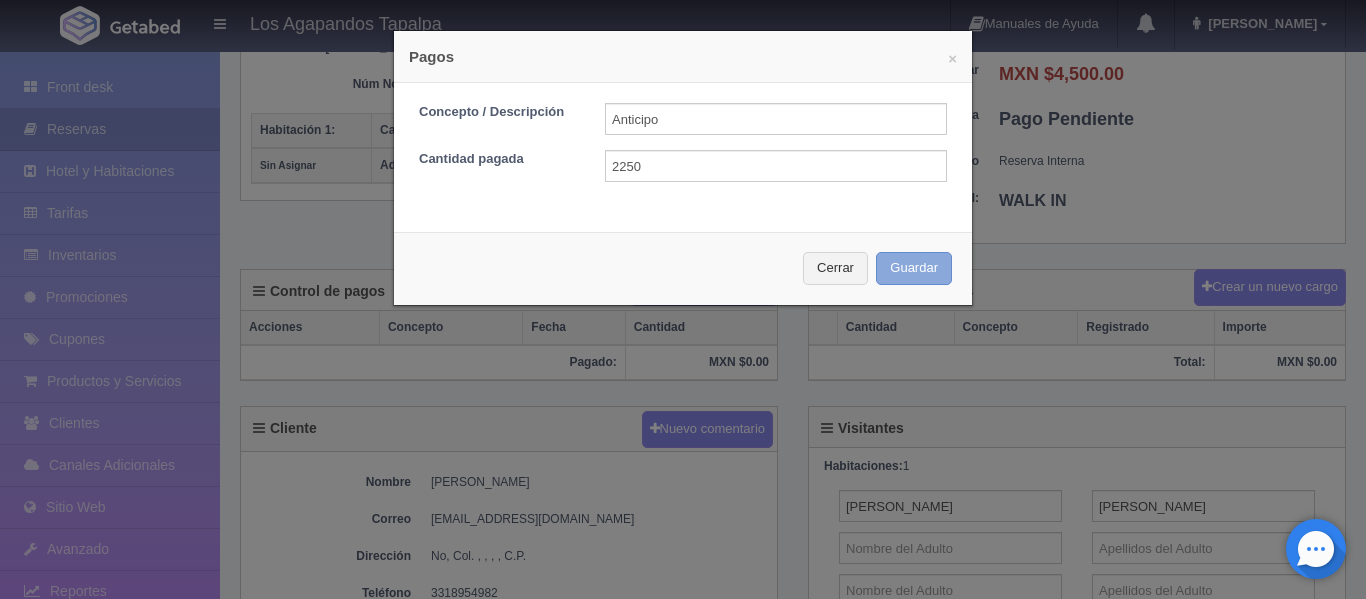 click on "Guardar" at bounding box center (914, 268) 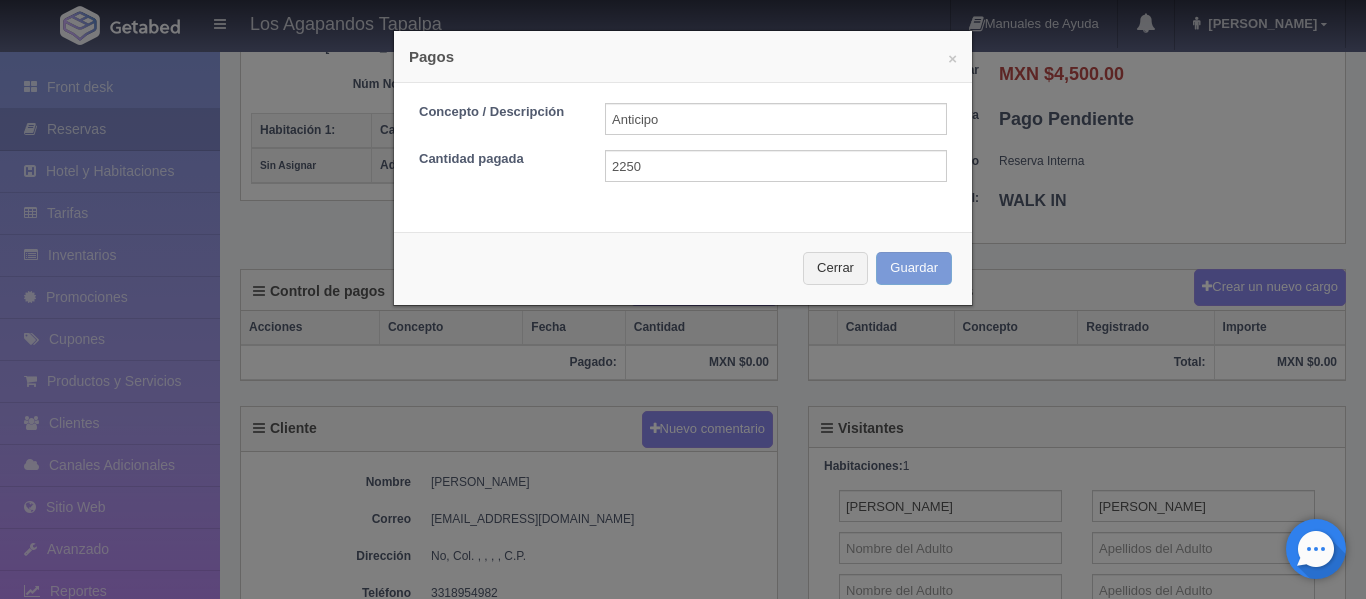 click on "Cerrar   Guardar" at bounding box center (683, 268) 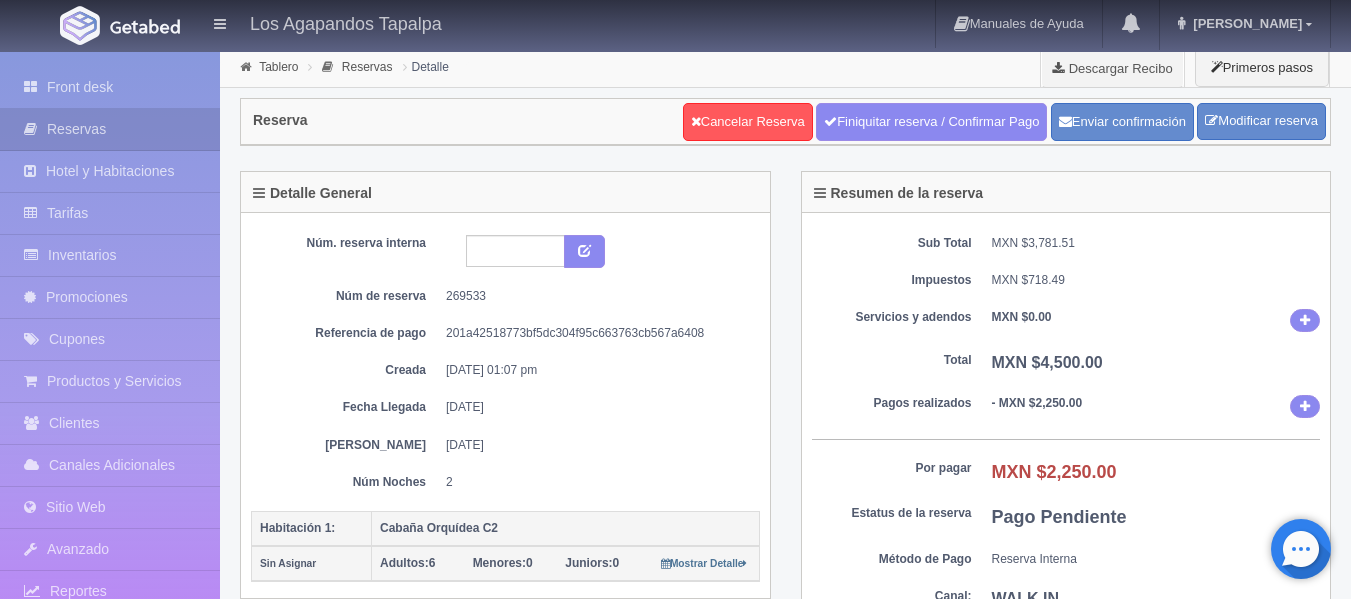 scroll, scrollTop: 0, scrollLeft: 0, axis: both 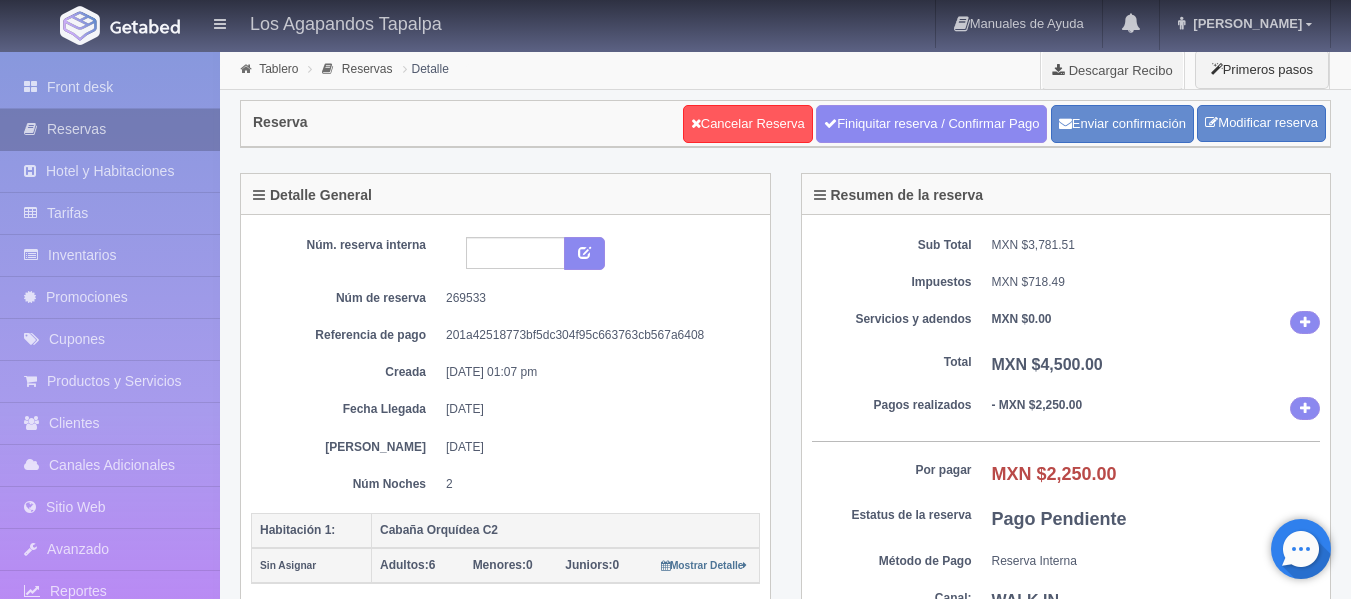 click on "Reservas" at bounding box center [110, 129] 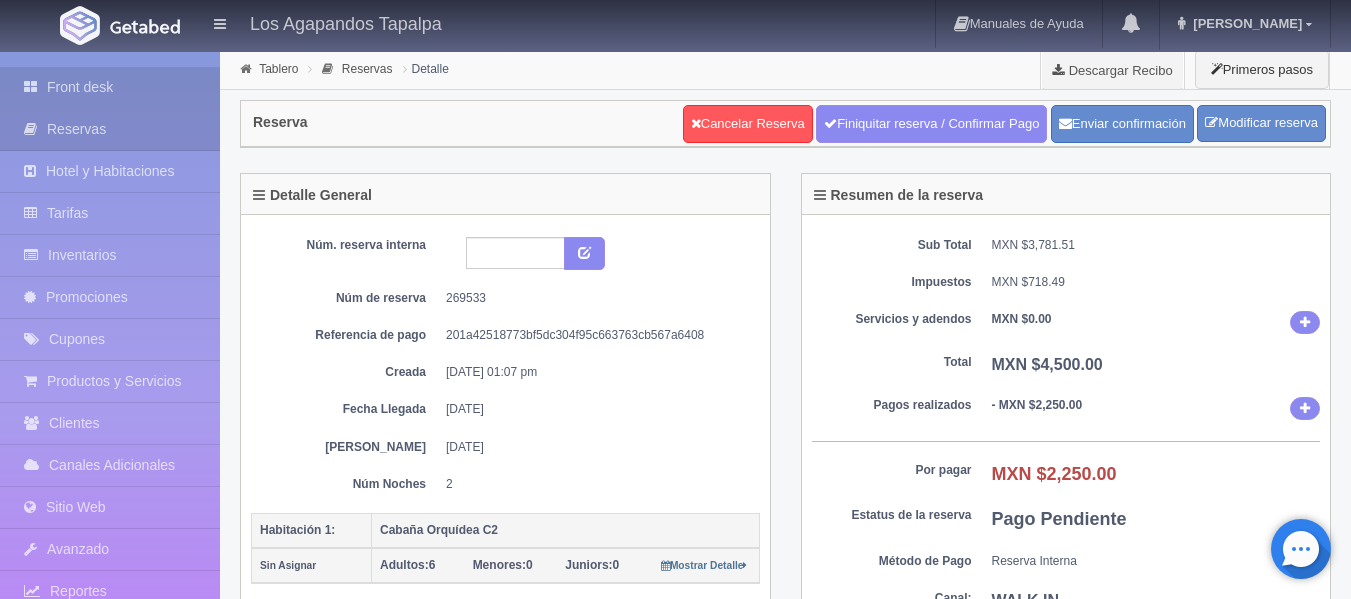 click on "Front desk" at bounding box center [110, 87] 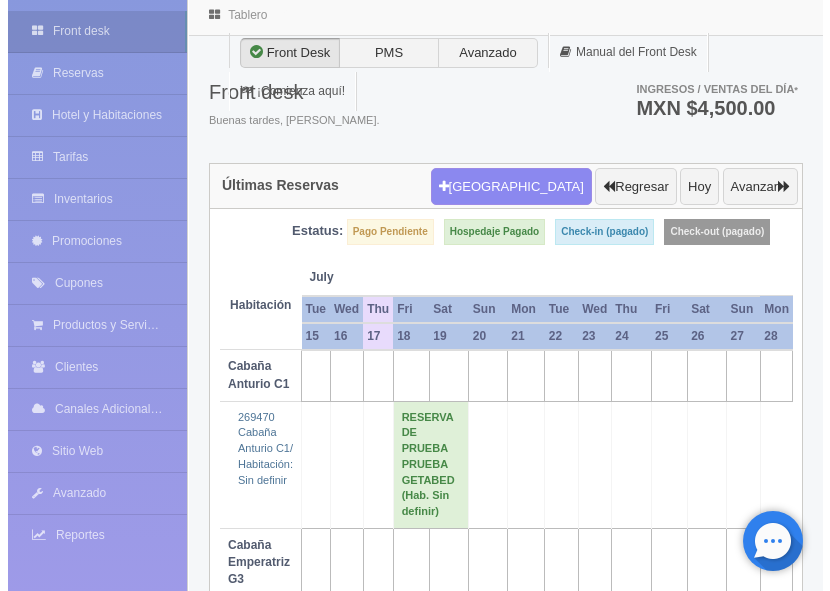 scroll, scrollTop: 0, scrollLeft: 0, axis: both 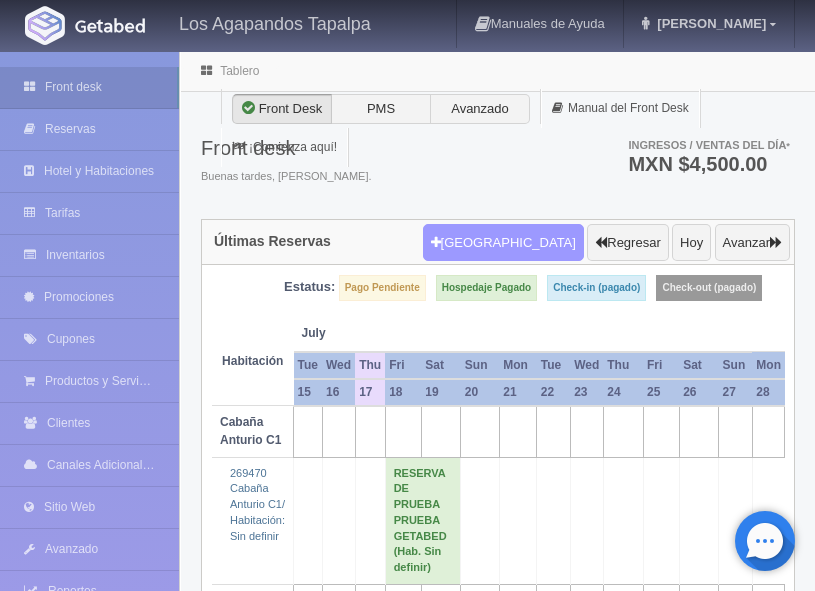 click on "Nueva Reserva" at bounding box center [503, 243] 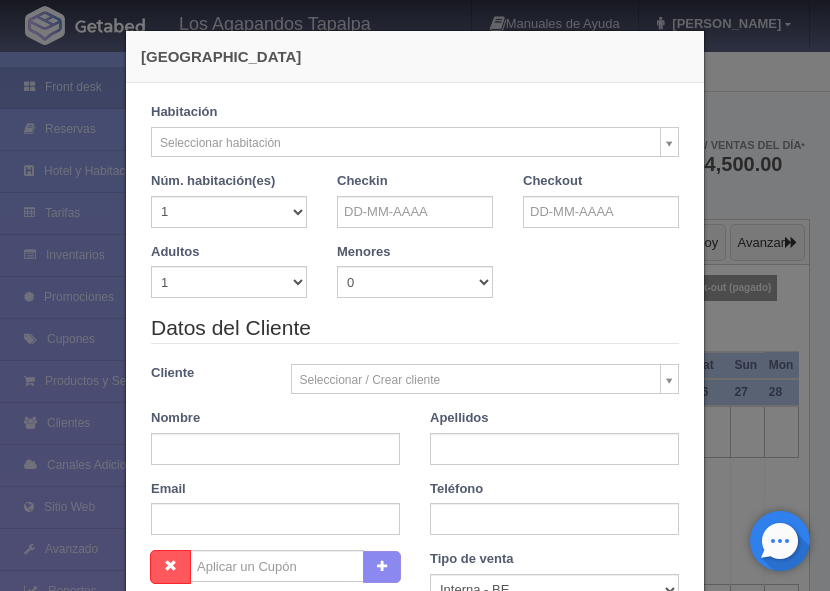 checkbox on "false" 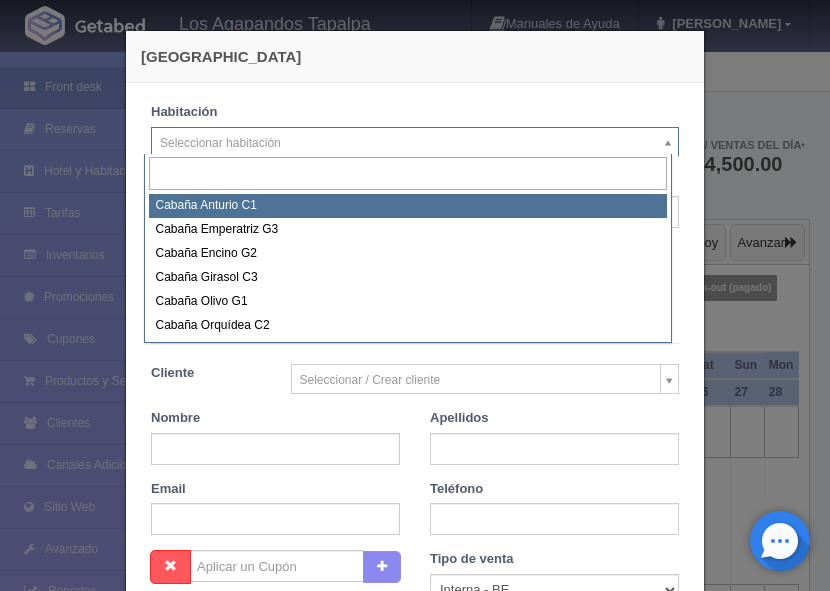 click on "Los Agapandos Tapalpa
Manuales de Ayuda
Actualizaciones recientes
Ana Pau
Mi Perfil
Salir / Log Out
Procesando...
Front desk
Reservas
Hotel y Habitaciones
Tarifas
Inventarios
Promociones
Cupones
Productos y Servicios
Clientes
Canales Adicionales
Facebook Fan Page" at bounding box center (415, 718) 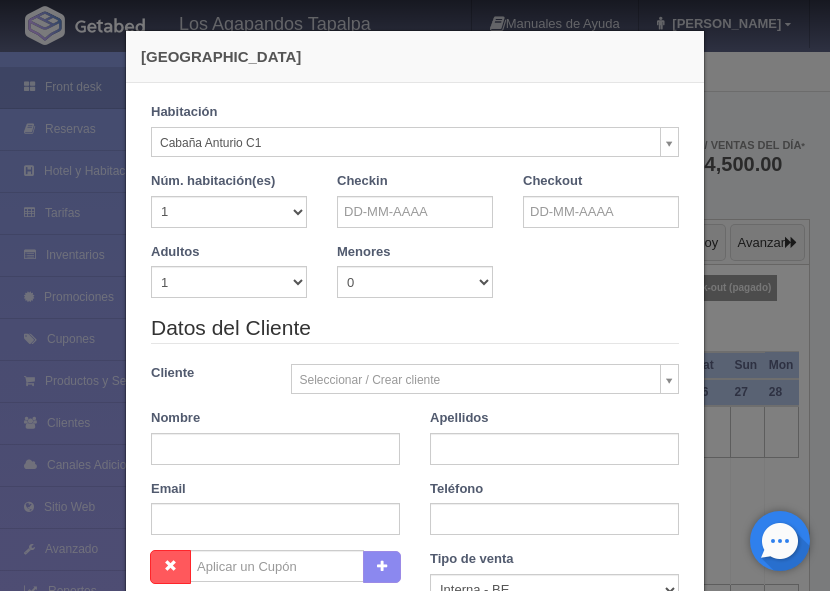 checkbox on "false" 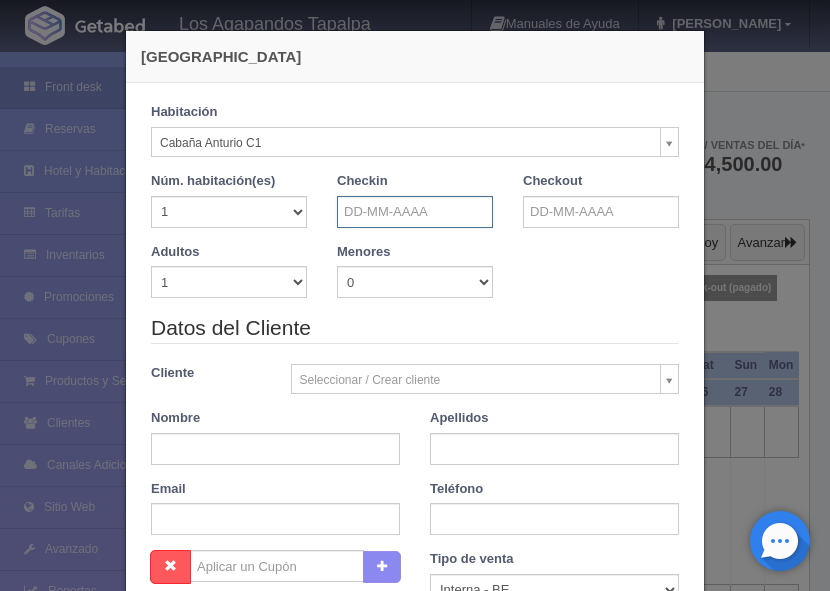 click at bounding box center (415, 212) 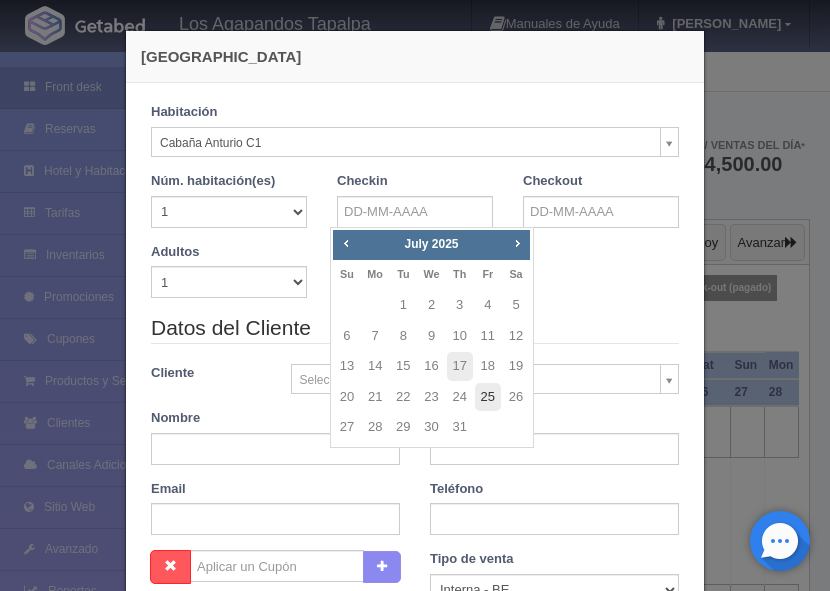 click on "25" at bounding box center [488, 397] 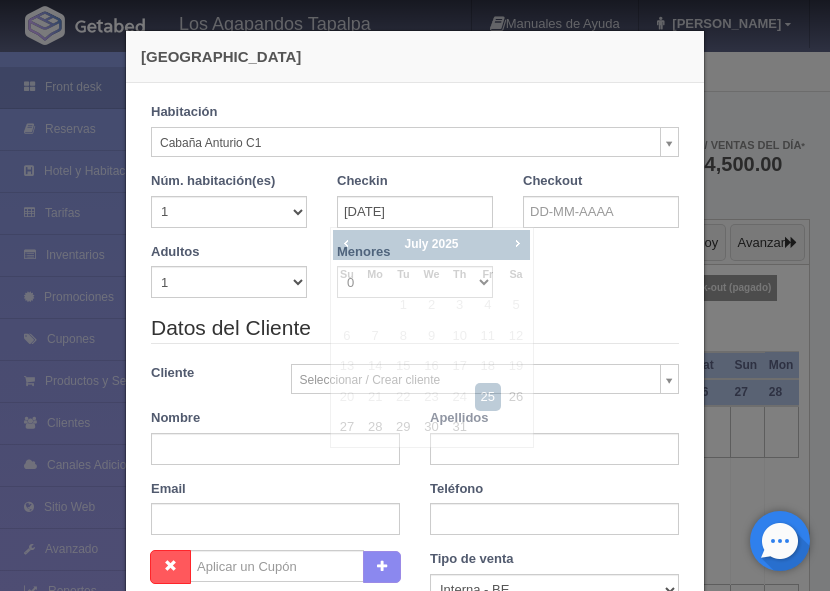 checkbox on "false" 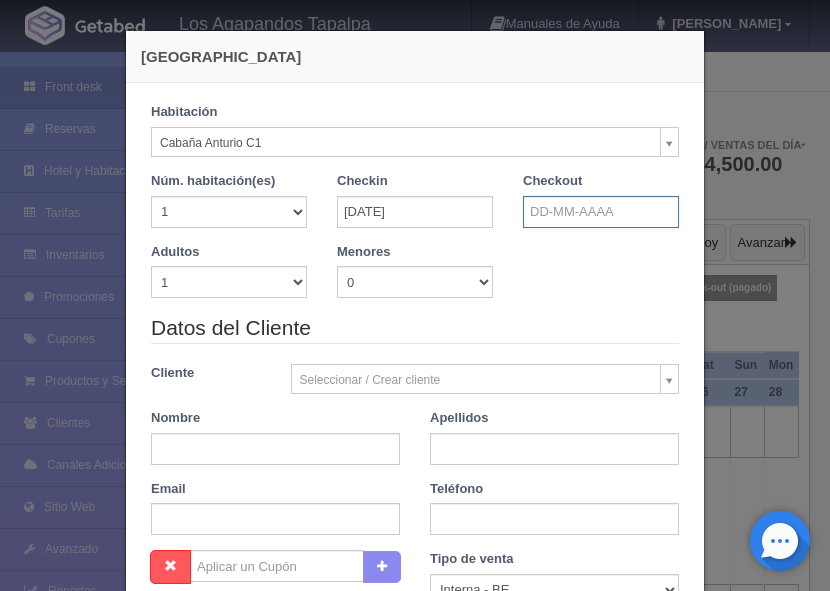 click at bounding box center [601, 212] 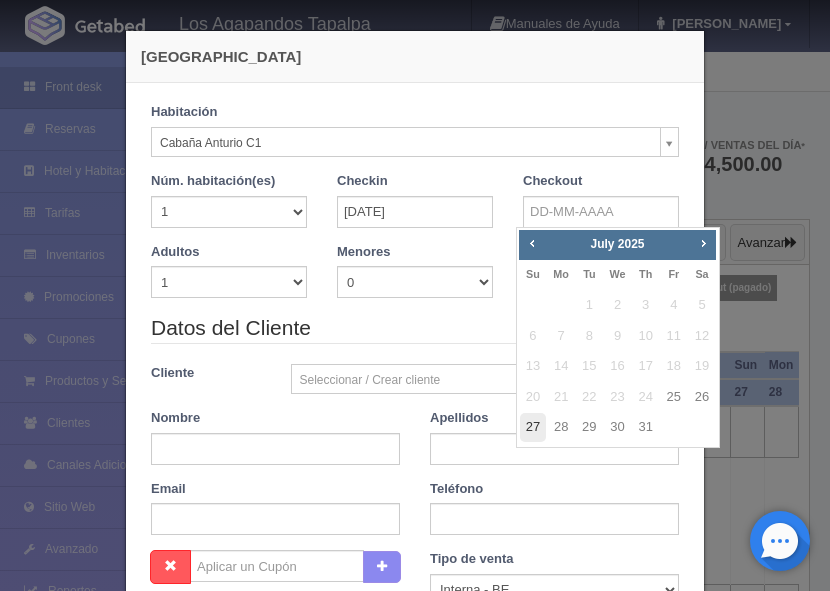 click on "27" at bounding box center [533, 427] 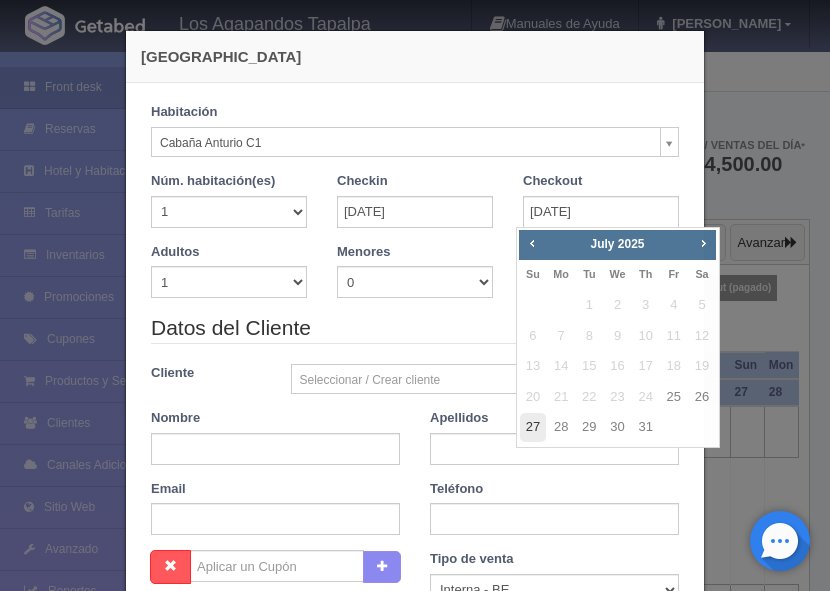 checkbox on "false" 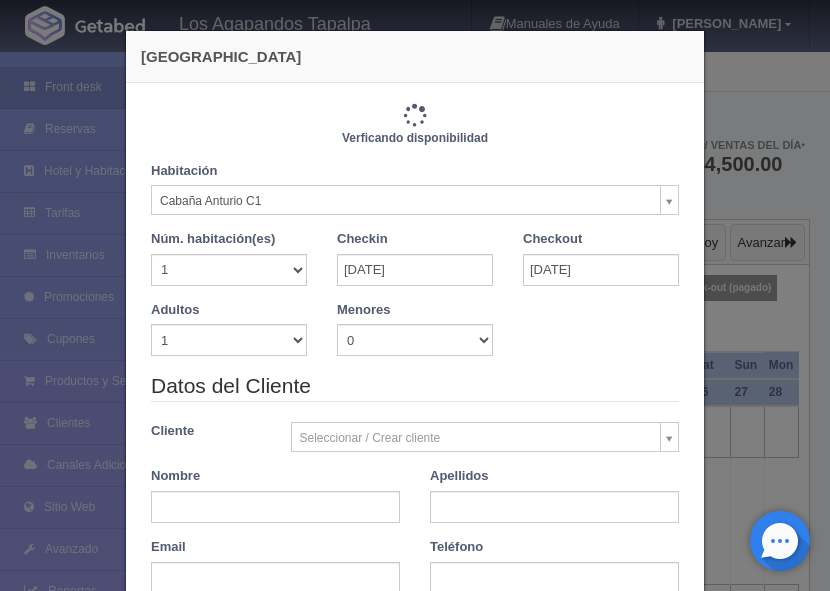 type on "6600.00" 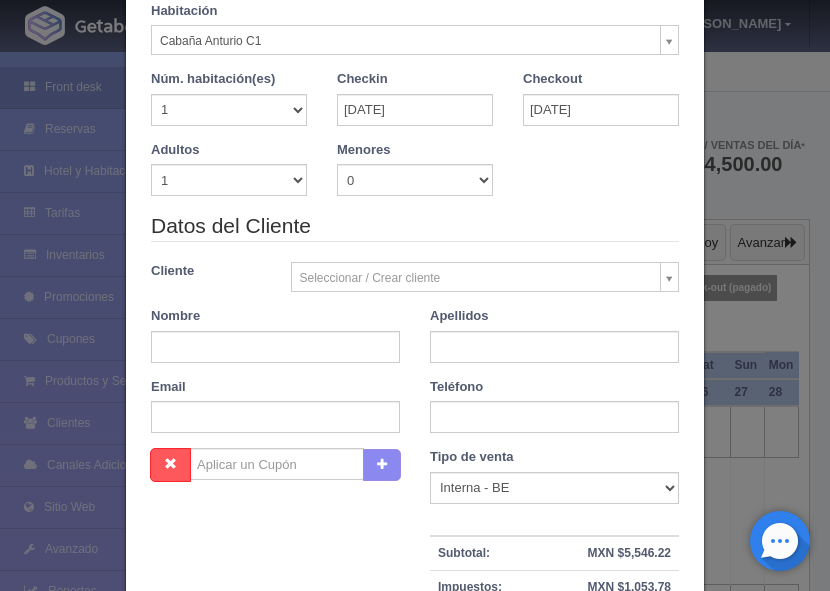 scroll, scrollTop: 200, scrollLeft: 0, axis: vertical 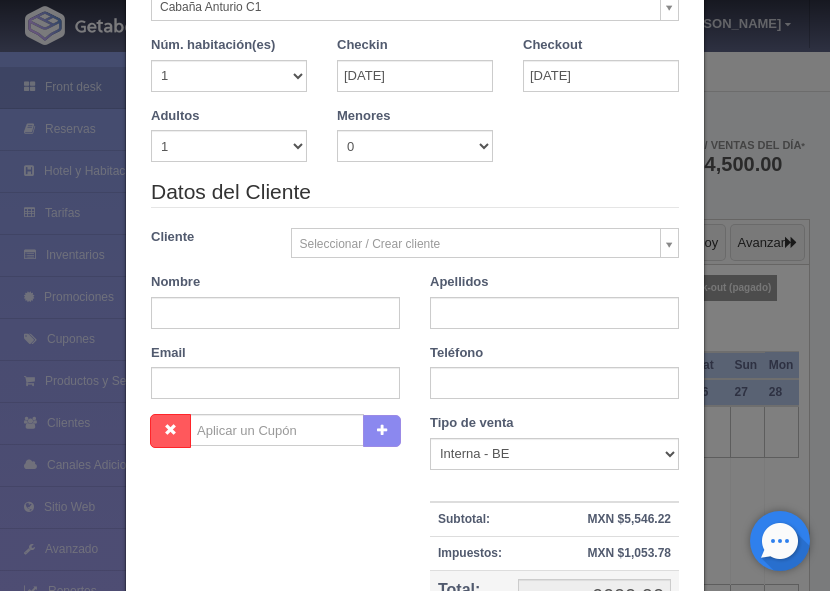 click on "Los Agapandos Tapalpa
Manuales de Ayuda
Actualizaciones recientes
Ana Pau
Mi Perfil
Salir / Log Out
Procesando...
Front desk
Reservas
Hotel y Habitaciones
Tarifas
Inventarios
Promociones
Cupones
Productos y Servicios
Clientes
Canales Adicionales
Facebook Fan Page" at bounding box center [415, 718] 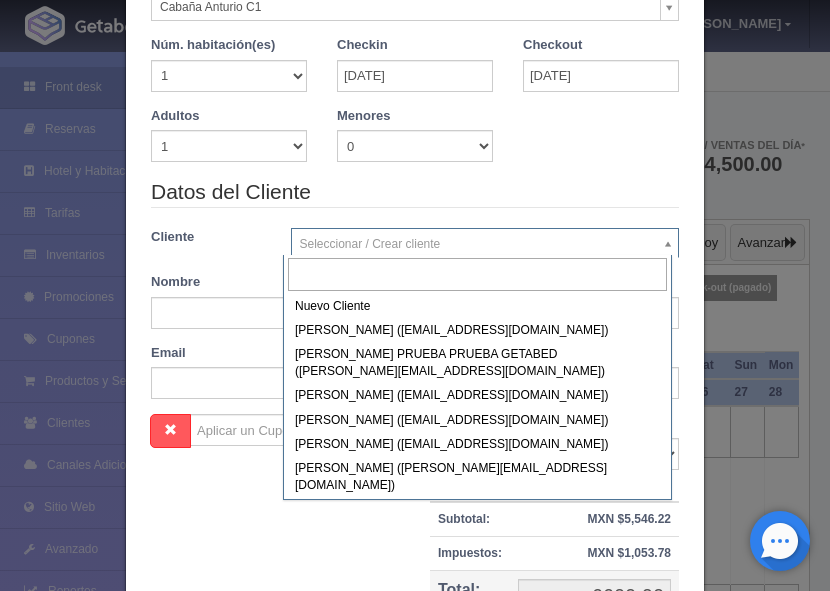 scroll, scrollTop: 100, scrollLeft: 0, axis: vertical 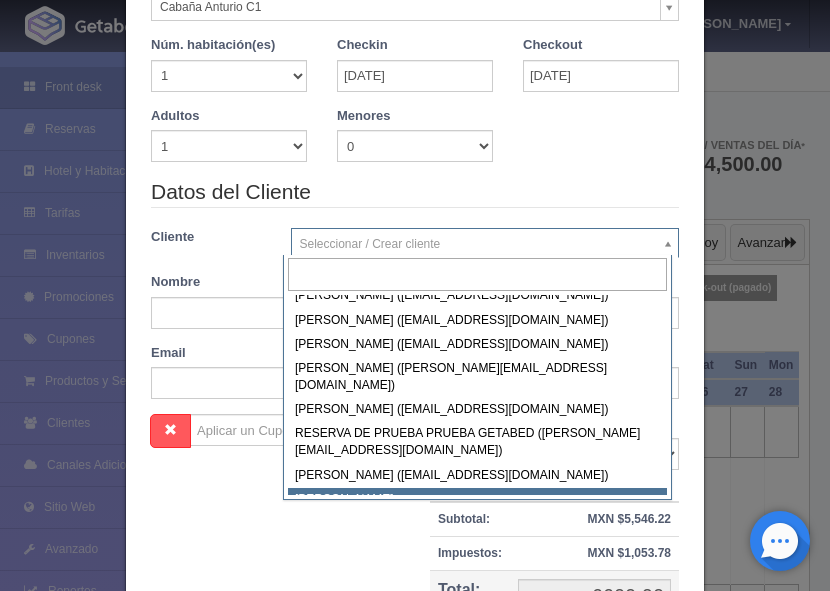 select on "241946" 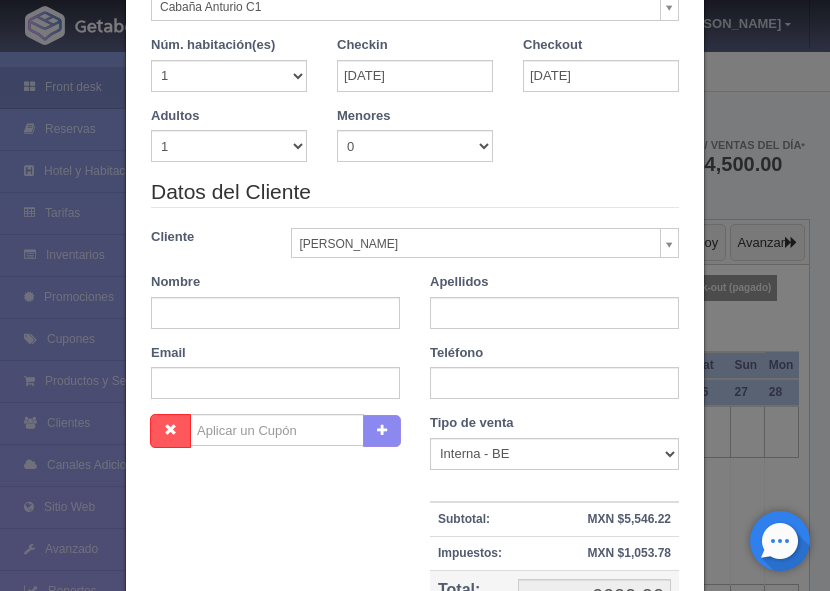 type on "Sra. Naela" 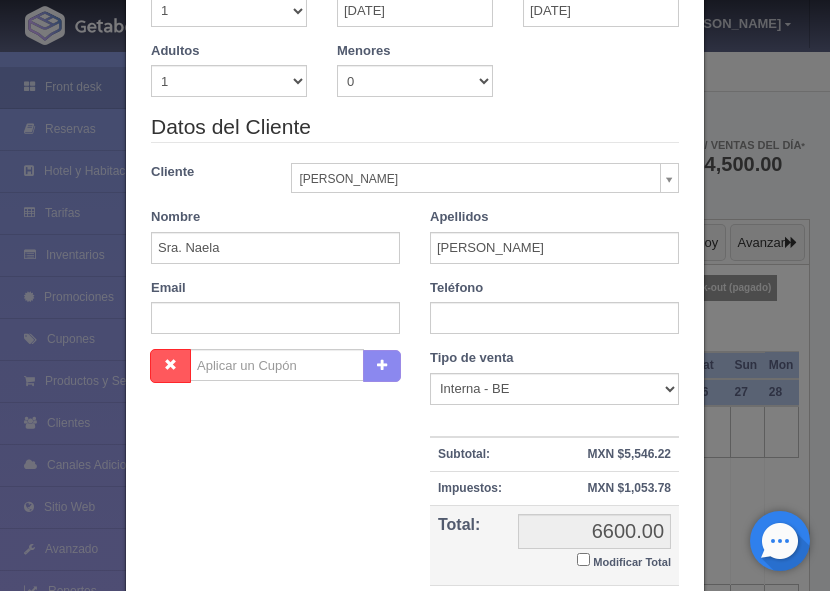 scroll, scrollTop: 300, scrollLeft: 0, axis: vertical 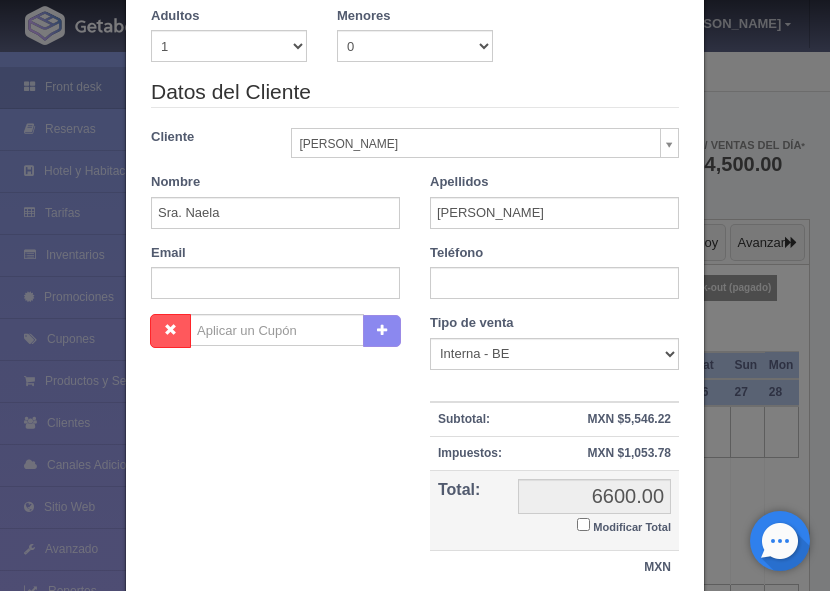 click on "Modificar Total" at bounding box center [583, 524] 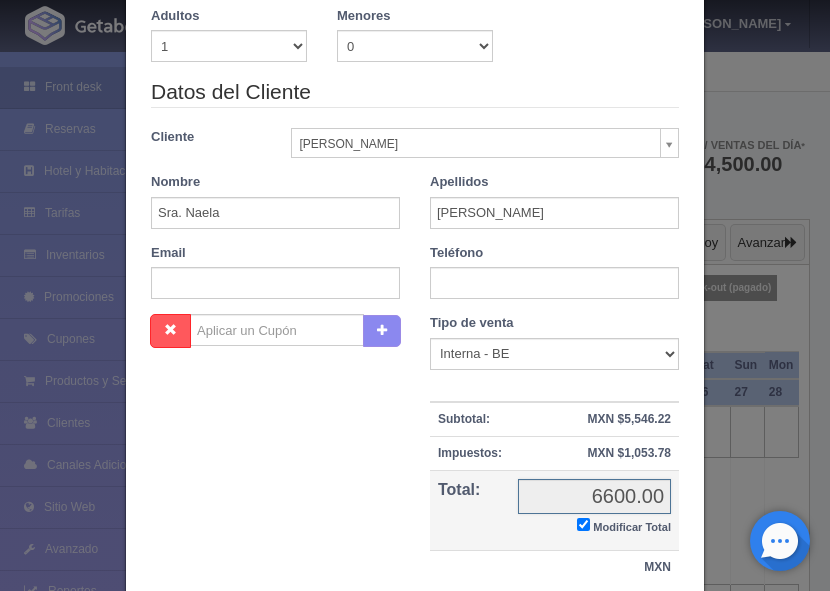 checkbox on "true" 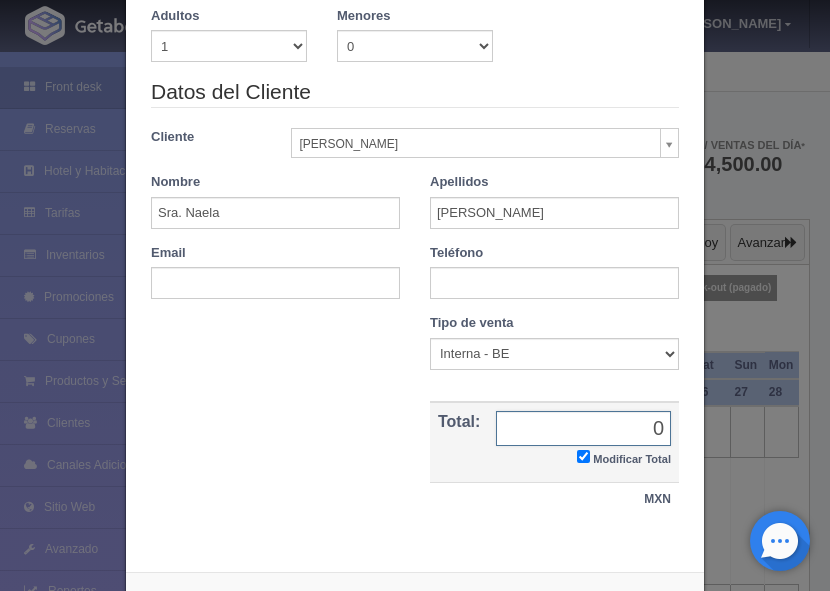 type on "0" 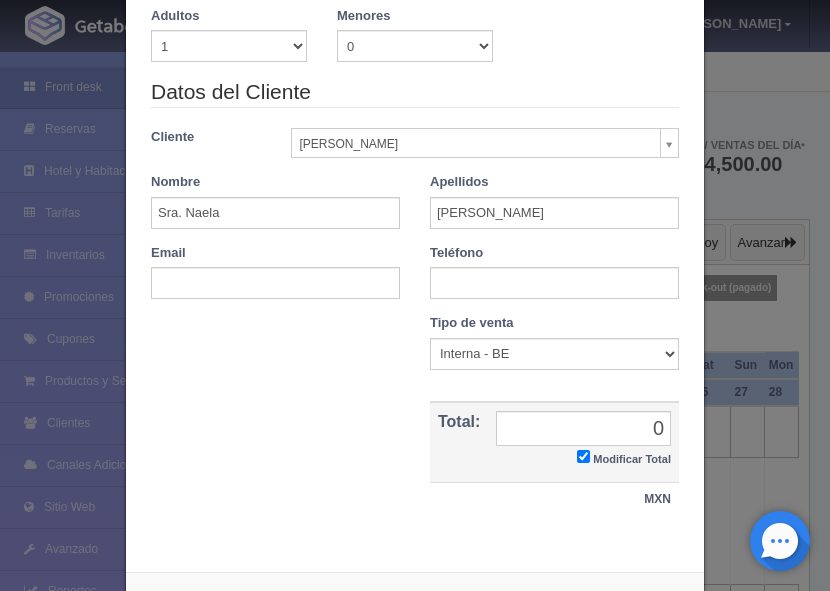 click on "Nombre Cupón :
Descuentos :
Tipo de venta
Correo Electronico
Interna - BE
Llamada
OTA Externa
Otro
WALK IN
Subtotal:
MXN $5,546.22
Descuento:
Impuestos:
MXN $1,053.78
Total:
6600.00
0
Modificar Total
MXN" at bounding box center (415, 425) 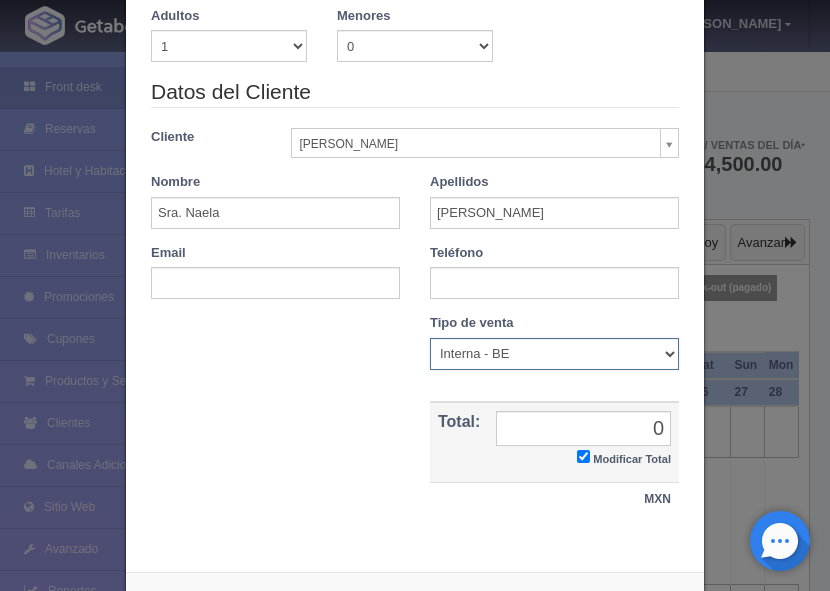 click on "Correo Electronico
Interna - BE
Llamada
OTA Externa
Otro
WALK IN" at bounding box center (554, 354) 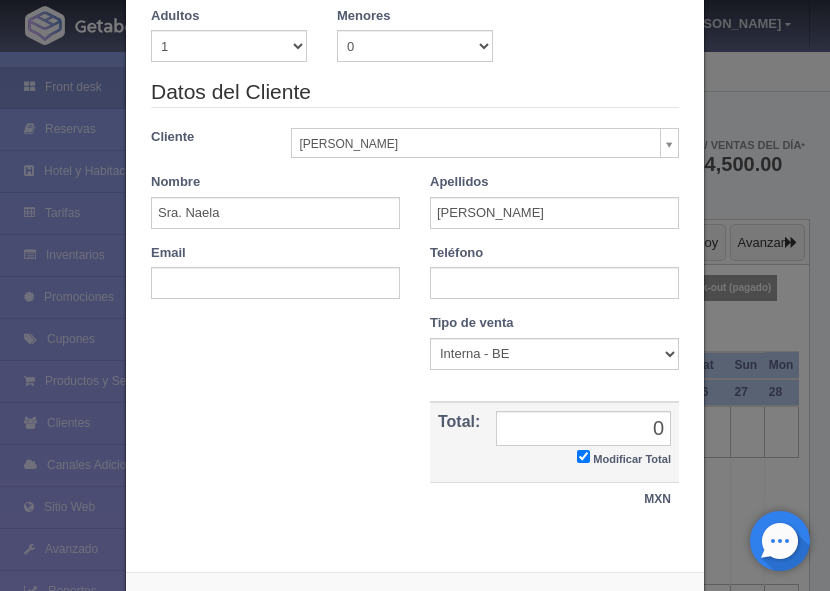 click on "Nombre Cupón :
Descuentos :
Tipo de venta
Correo Electronico
Interna - BE
Llamada
OTA Externa
Otro
WALK IN
Subtotal:
MXN $5,546.22
Descuento:
Impuestos:
MXN $1,053.78
Total:
6600.00
0
Modificar Total
MXN" at bounding box center (415, 425) 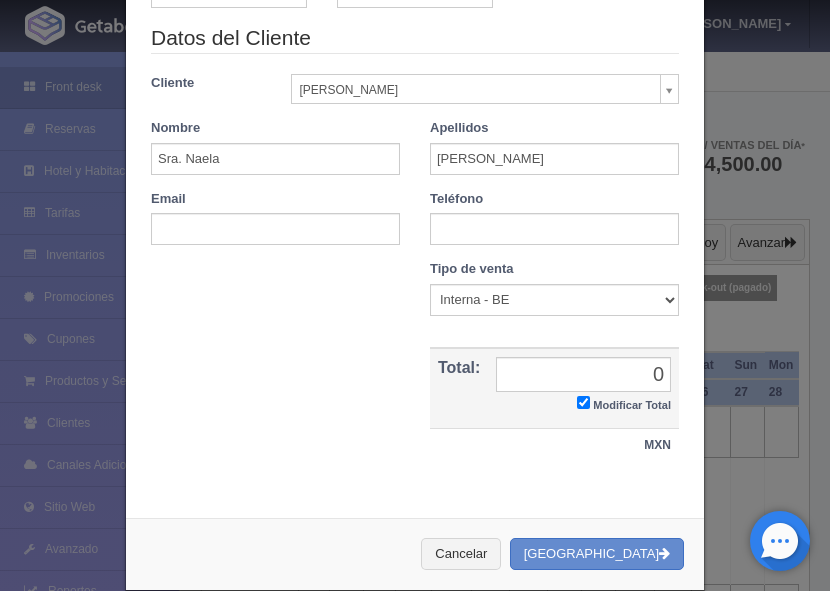 scroll, scrollTop: 384, scrollLeft: 0, axis: vertical 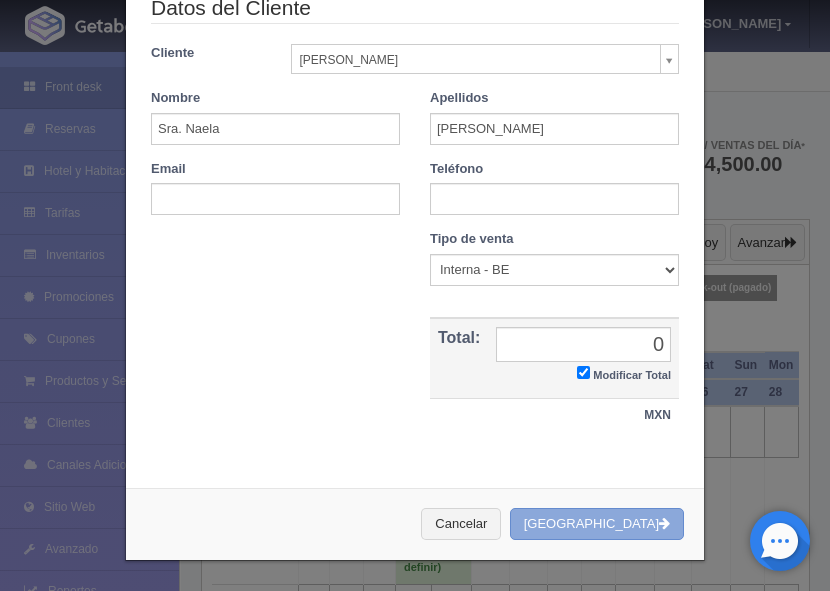 click on "[GEOGRAPHIC_DATA]" at bounding box center [597, 524] 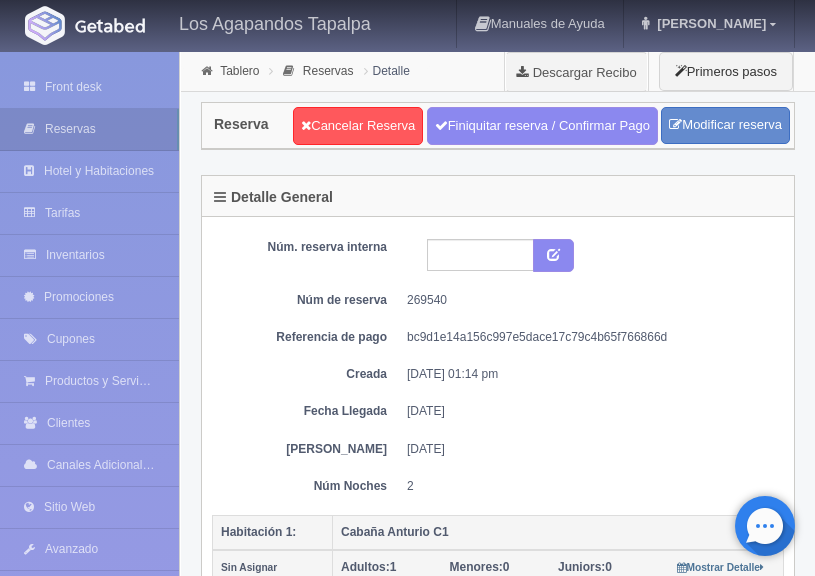 scroll, scrollTop: 0, scrollLeft: 0, axis: both 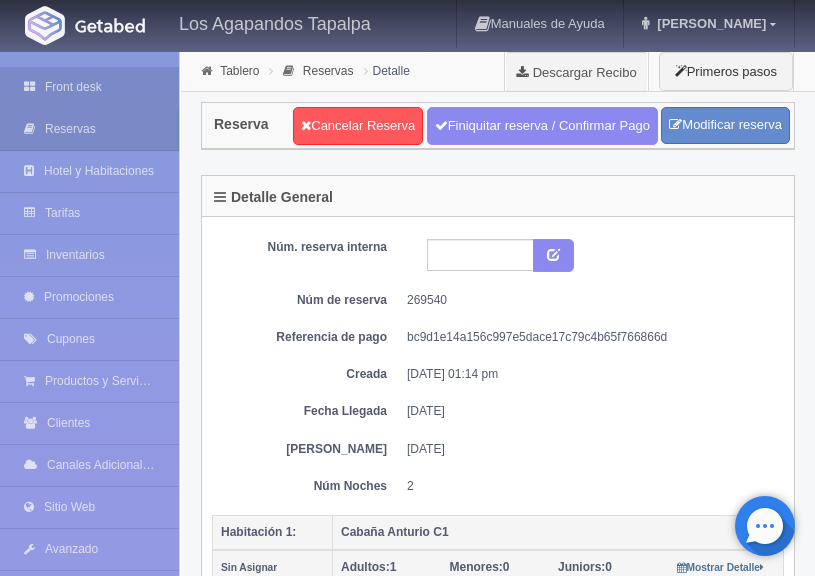 click on "Front desk" at bounding box center (89, 87) 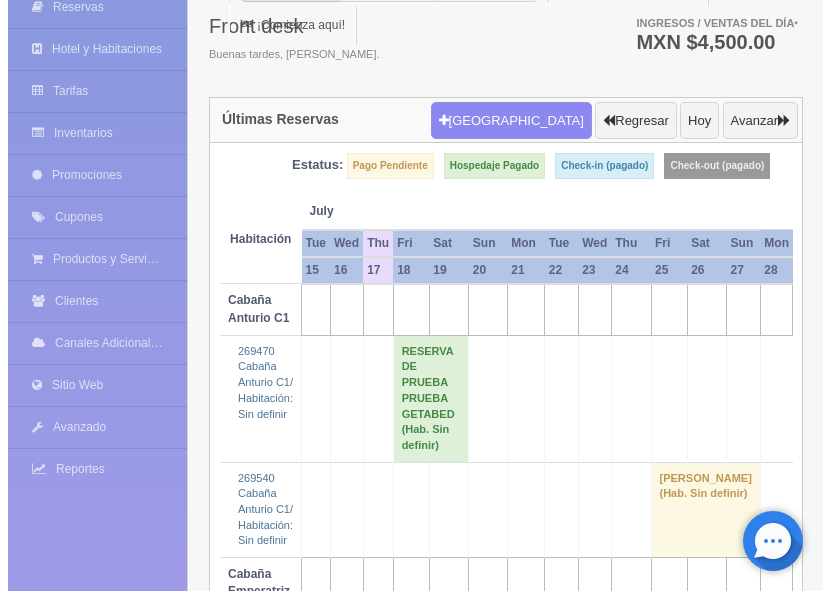 scroll, scrollTop: 108, scrollLeft: 0, axis: vertical 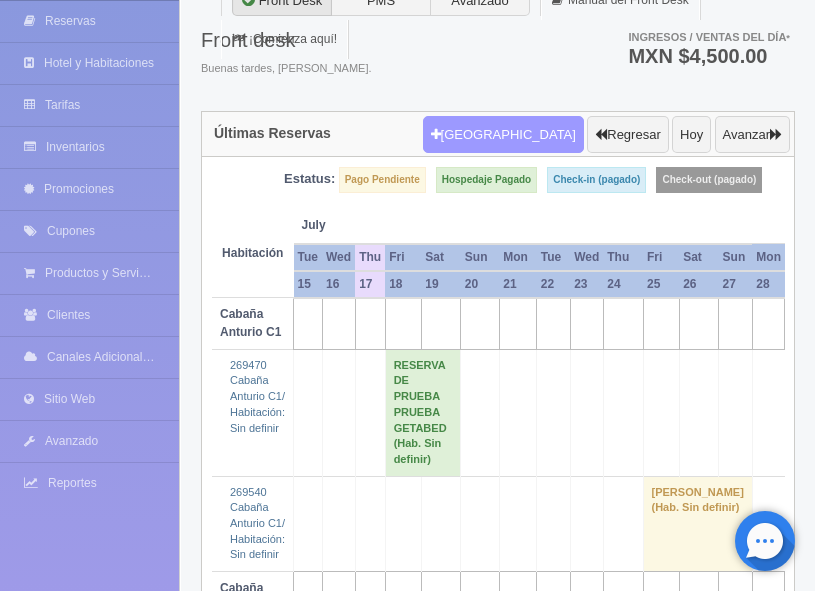 click on "[GEOGRAPHIC_DATA]" at bounding box center (503, 135) 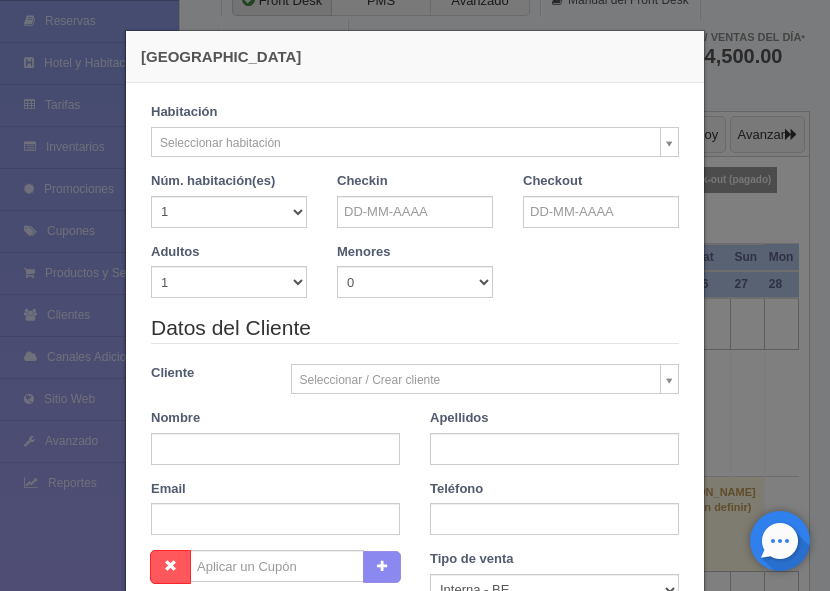 checkbox on "false" 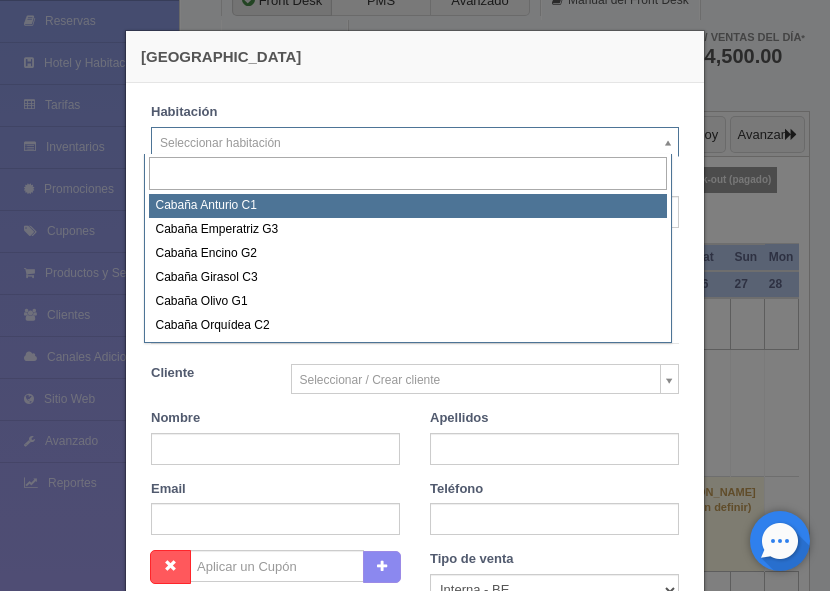 select on "2272" 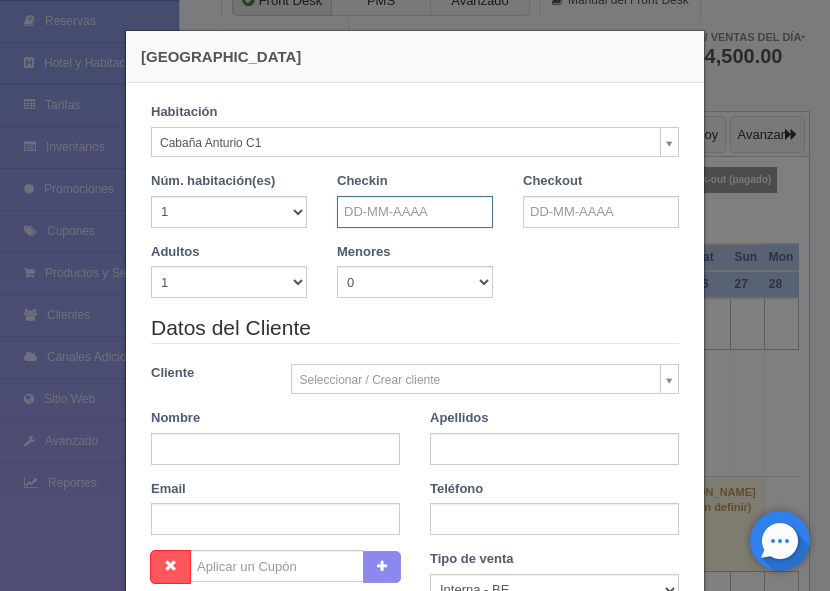 click at bounding box center [415, 212] 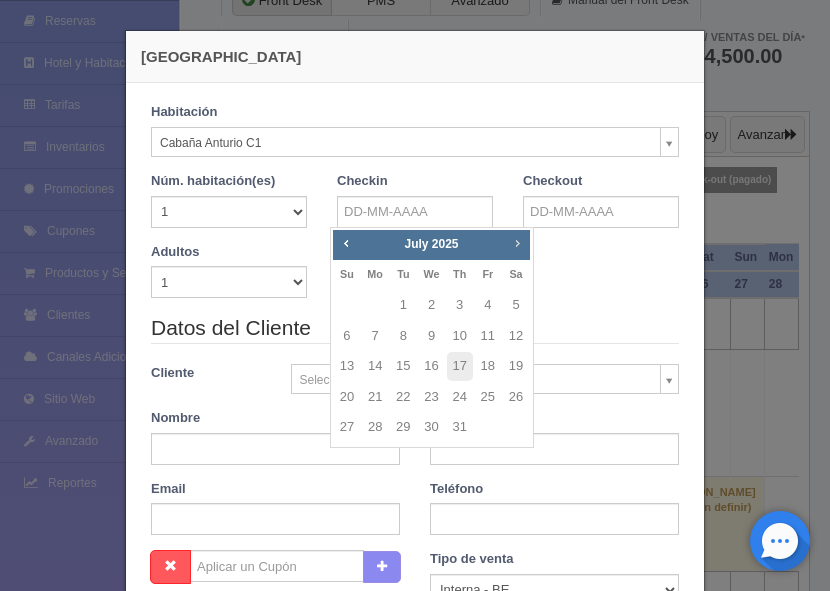 click on "Next" at bounding box center [517, 243] 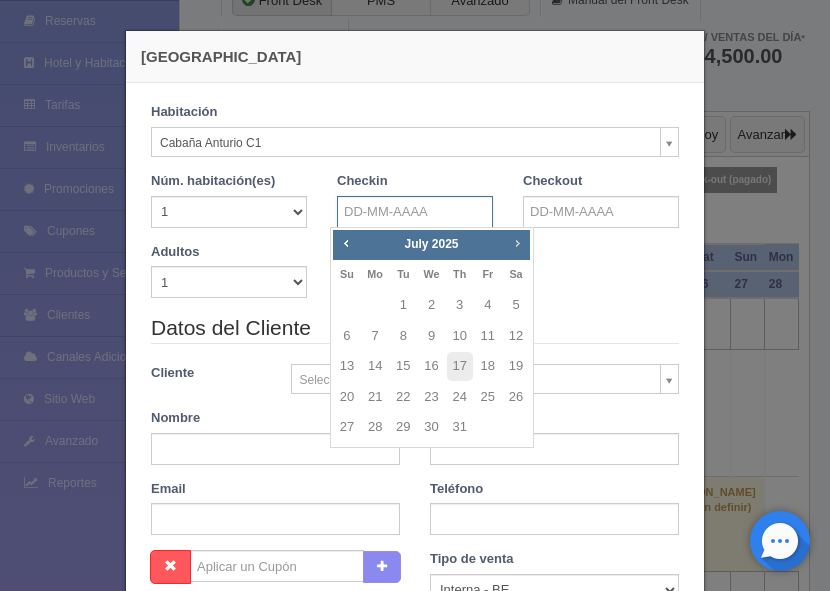 checkbox on "false" 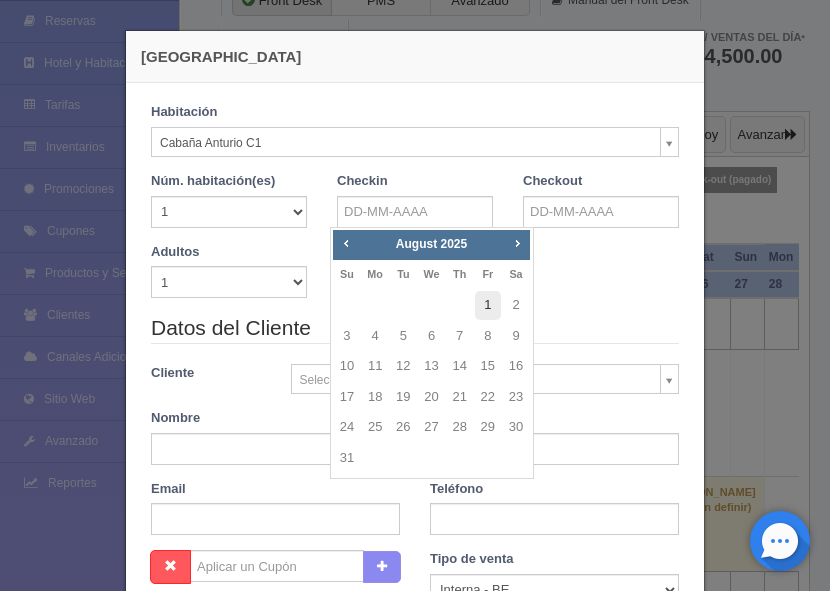 click on "1" at bounding box center [488, 305] 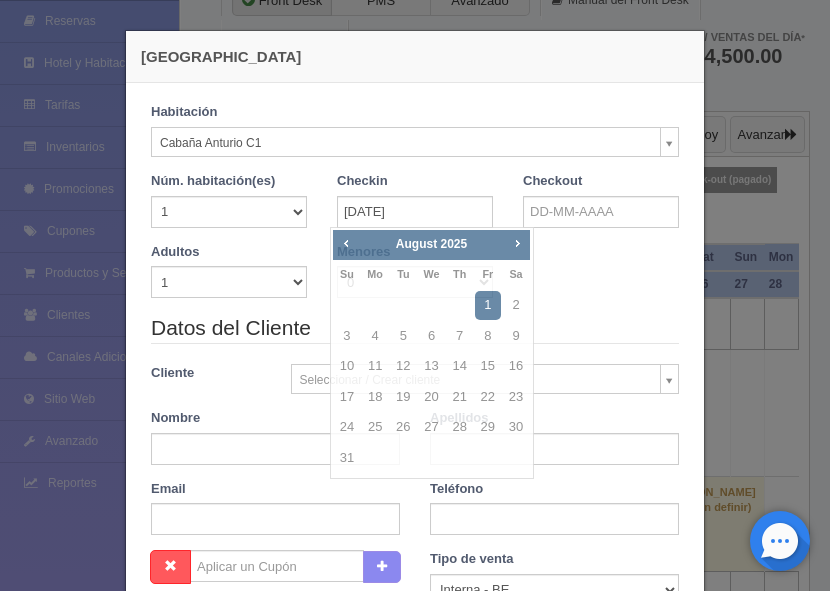 checkbox on "false" 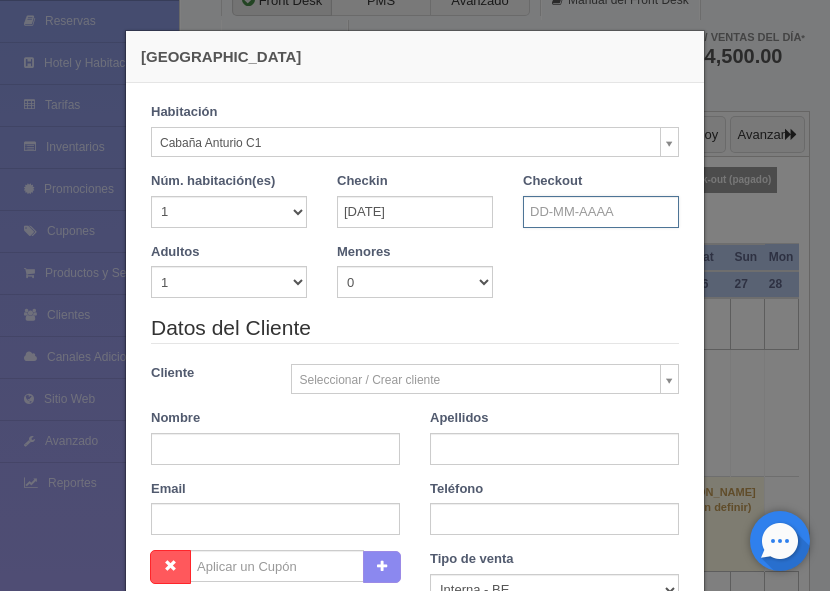 click at bounding box center (601, 212) 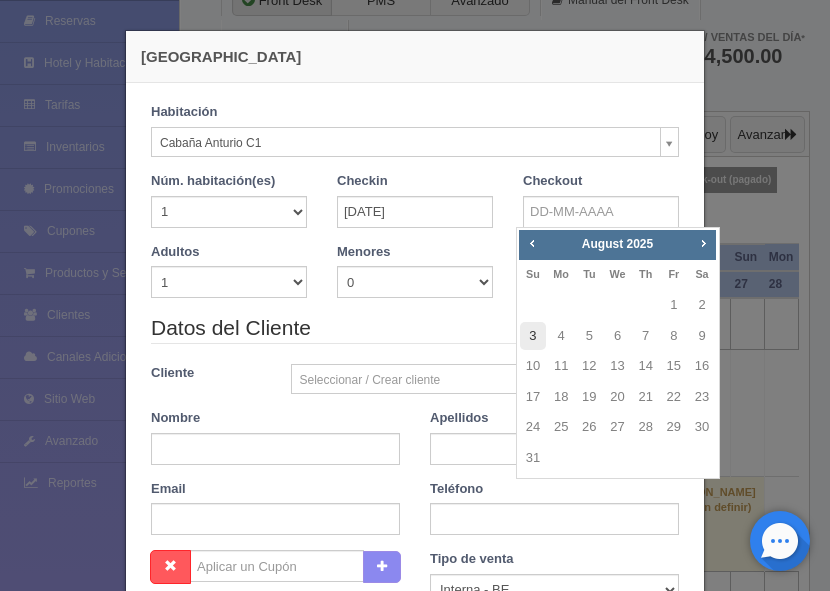 click on "3" at bounding box center (533, 336) 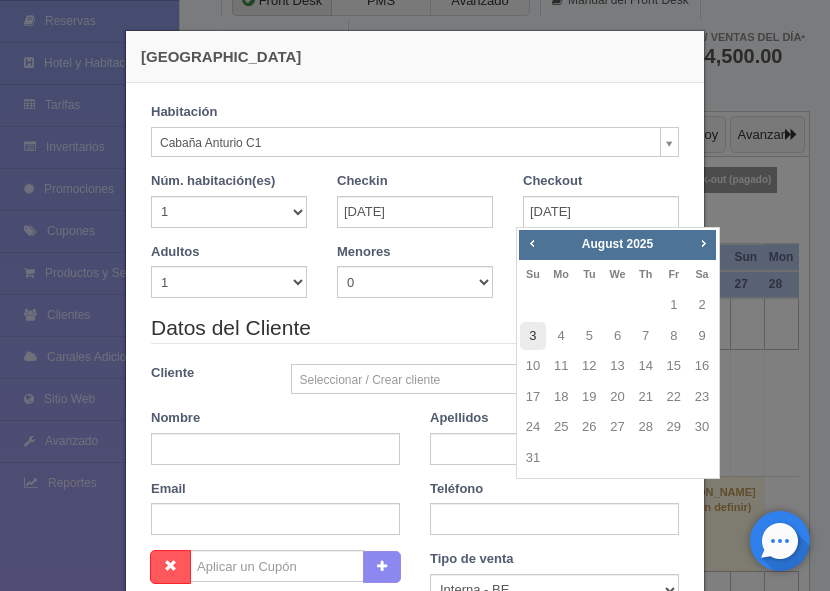 checkbox on "false" 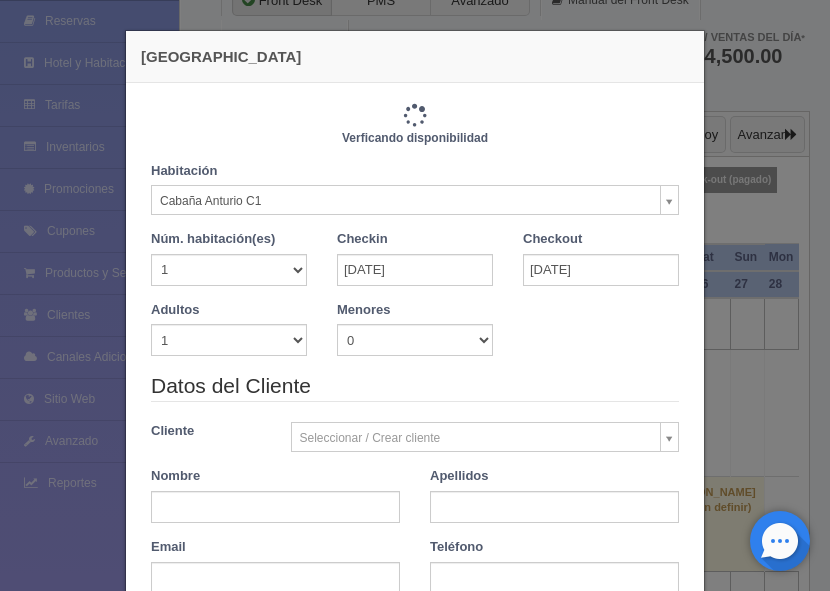 type on "6600.00" 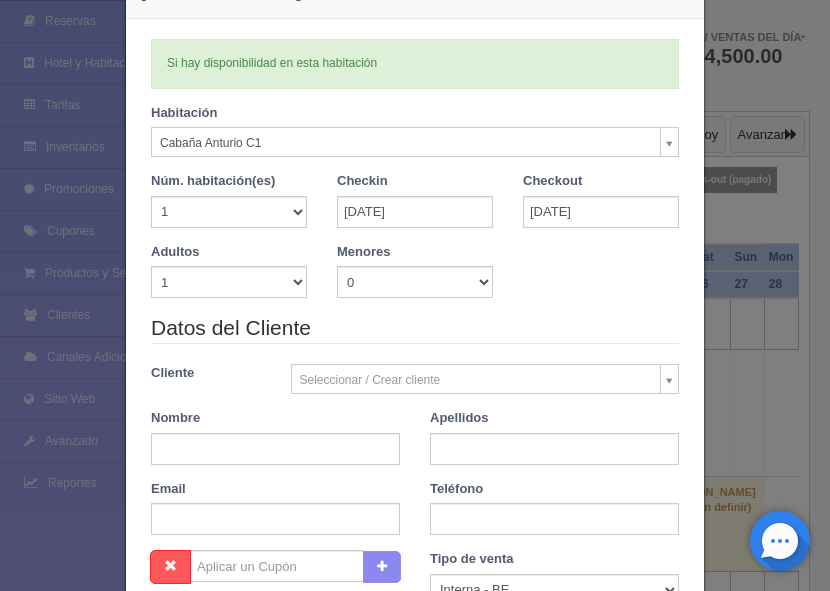 scroll, scrollTop: 100, scrollLeft: 0, axis: vertical 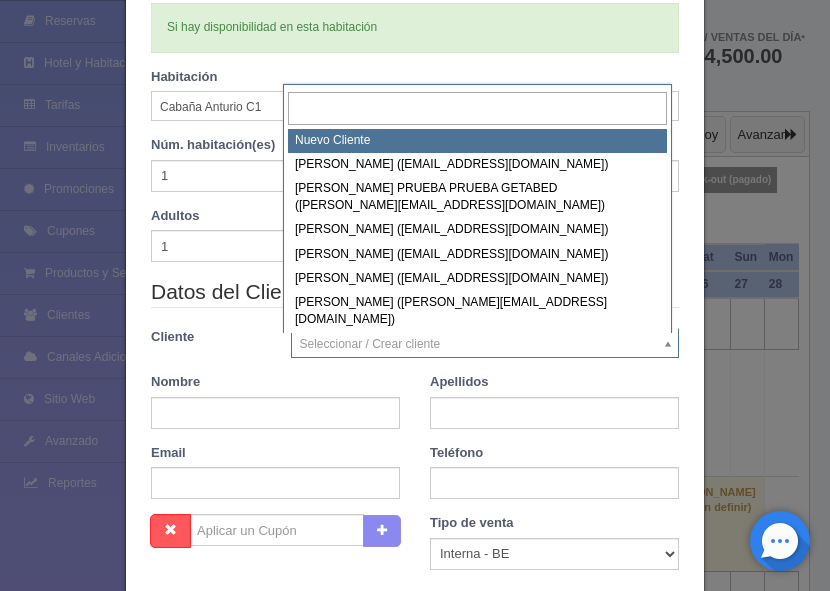 click on "Los Agapandos Tapalpa
Manuales de Ayuda
Actualizaciones recientes
Ana Pau
Mi Perfil
Salir / Log Out
Procesando...
Front desk
Reservas
Hotel y Habitaciones
Tarifas
Inventarios
Promociones
Cupones
Productos y Servicios
Clientes
Canales Adicionales
Facebook Fan Page" at bounding box center (415, 657) 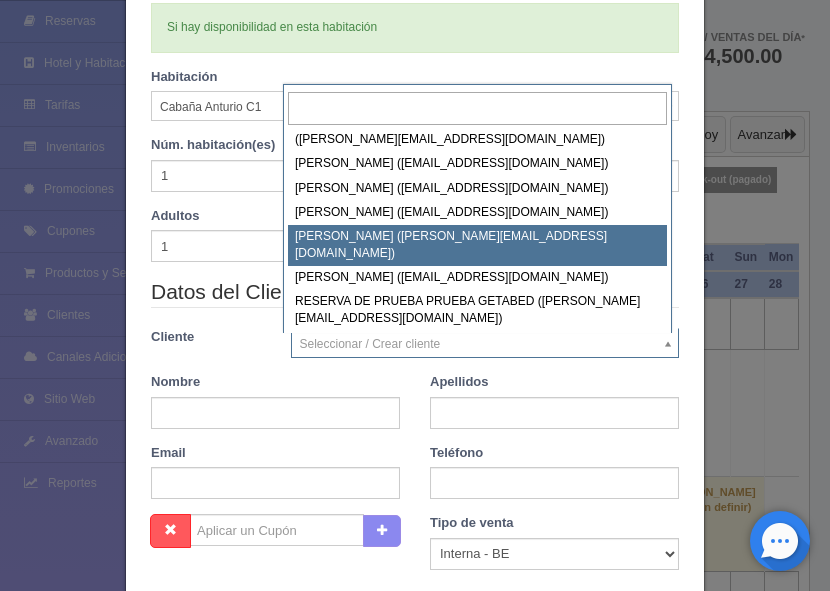 scroll, scrollTop: 100, scrollLeft: 0, axis: vertical 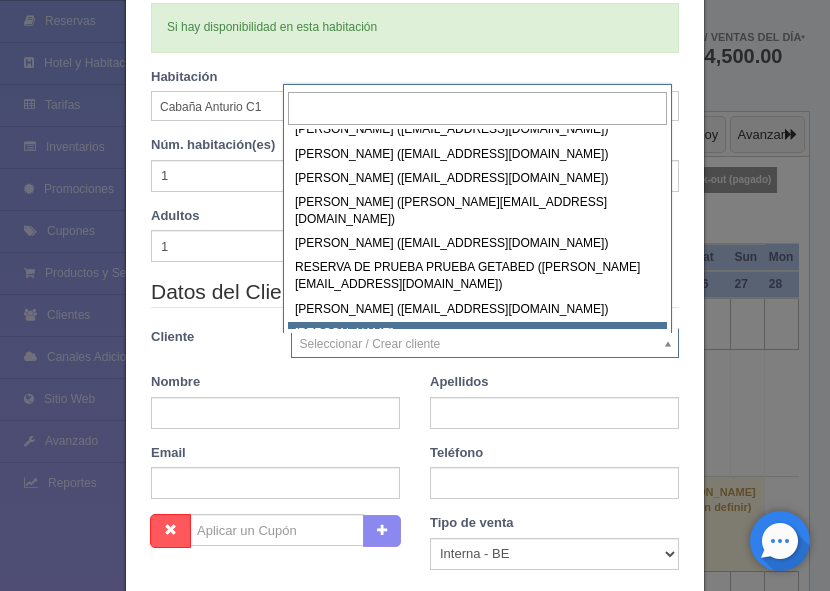select on "241946" 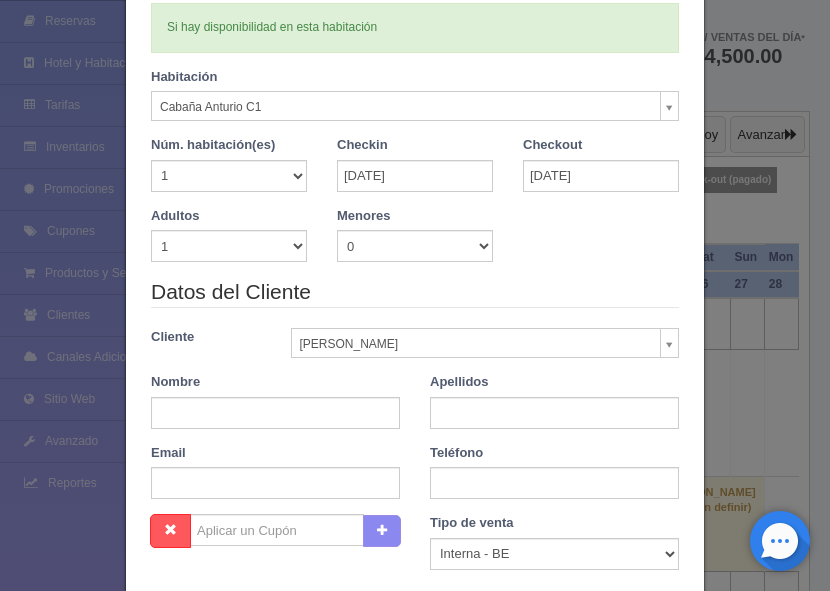 type on "Sra. Naela" 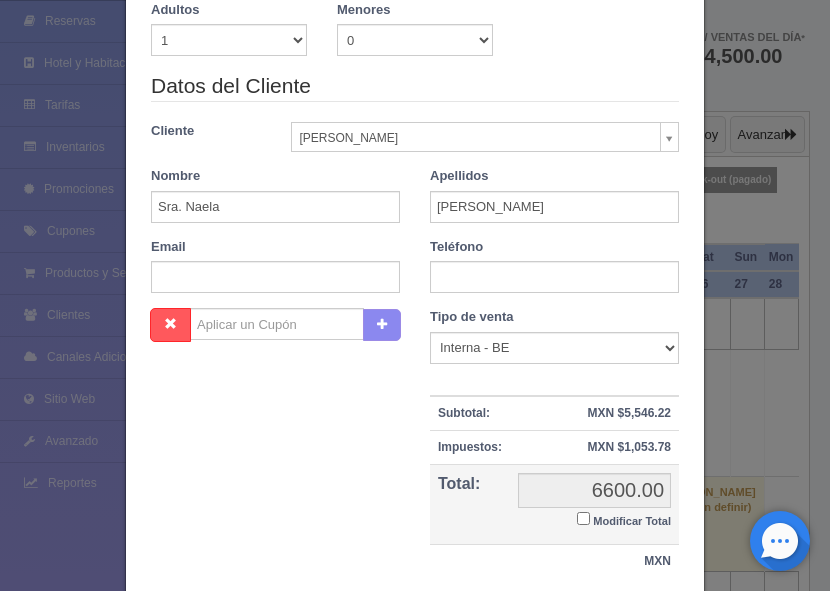 scroll, scrollTop: 400, scrollLeft: 0, axis: vertical 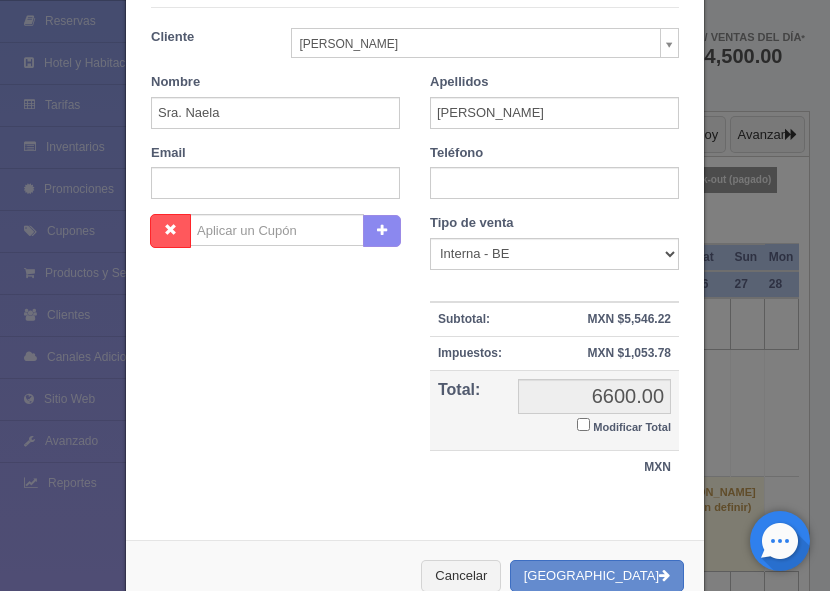 click on "Modificar Total" at bounding box center (583, 424) 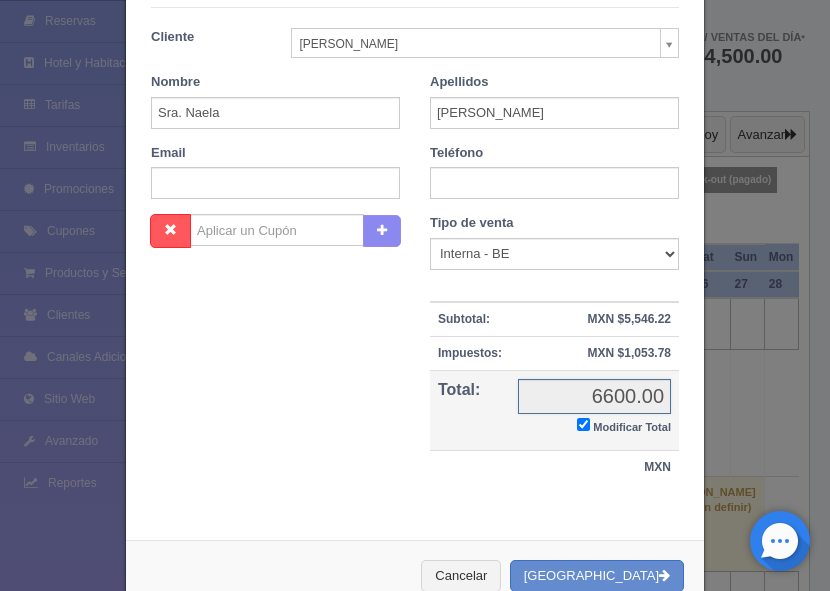 checkbox on "true" 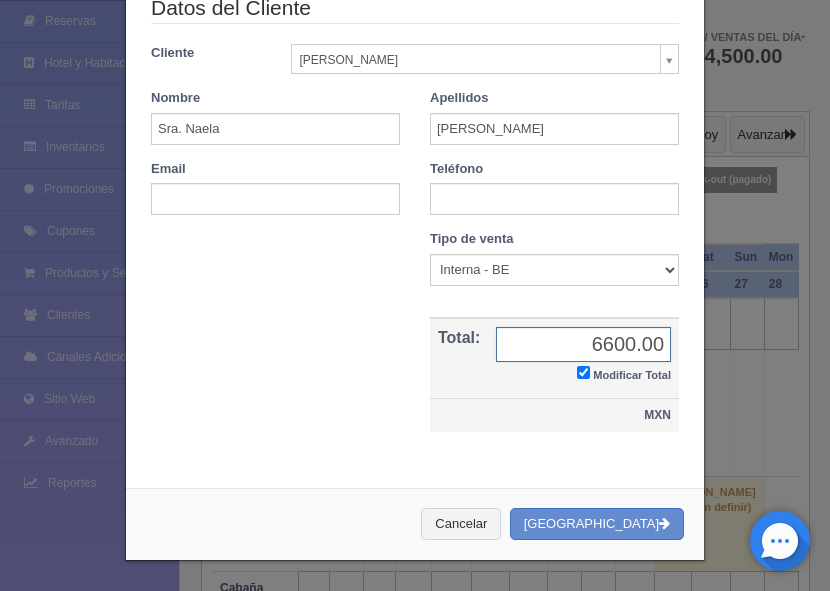 scroll, scrollTop: 384, scrollLeft: 0, axis: vertical 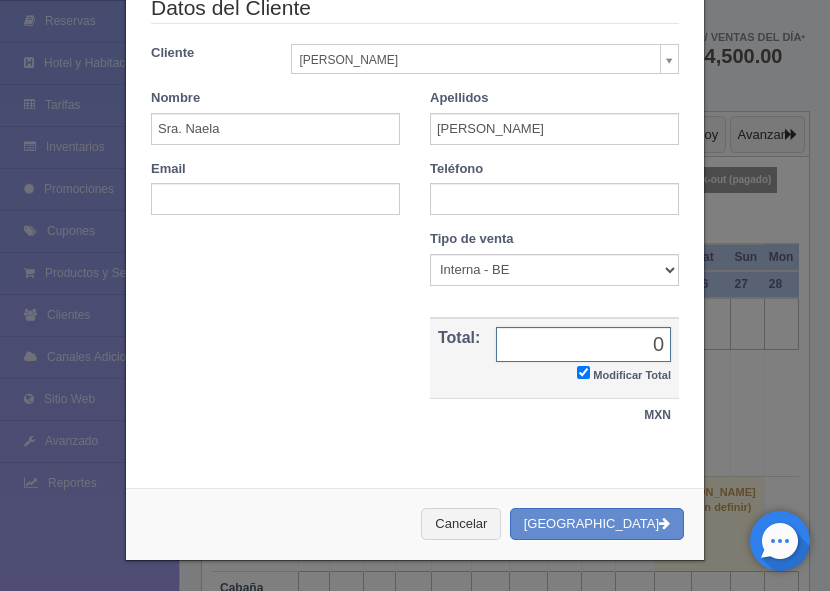 type on "0" 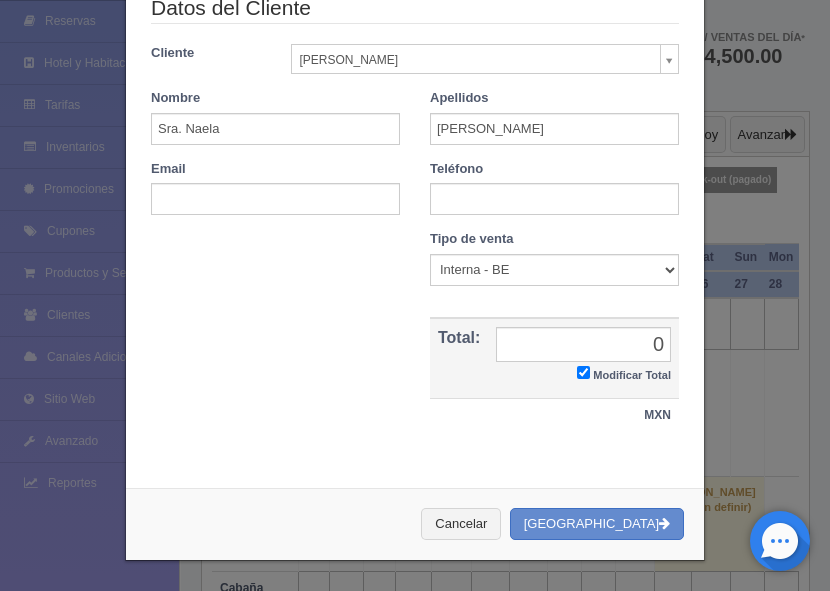 click on "Nombre Cupón :
Descuentos :
Tipo de venta
Correo Electronico
Interna - BE
Llamada
OTA Externa
Otro
WALK IN
Subtotal:
MXN $5,546.22
Descuento:
Impuestos:
MXN $1,053.78
Total:
6600.00
0
Modificar Total
MXN" at bounding box center (415, 341) 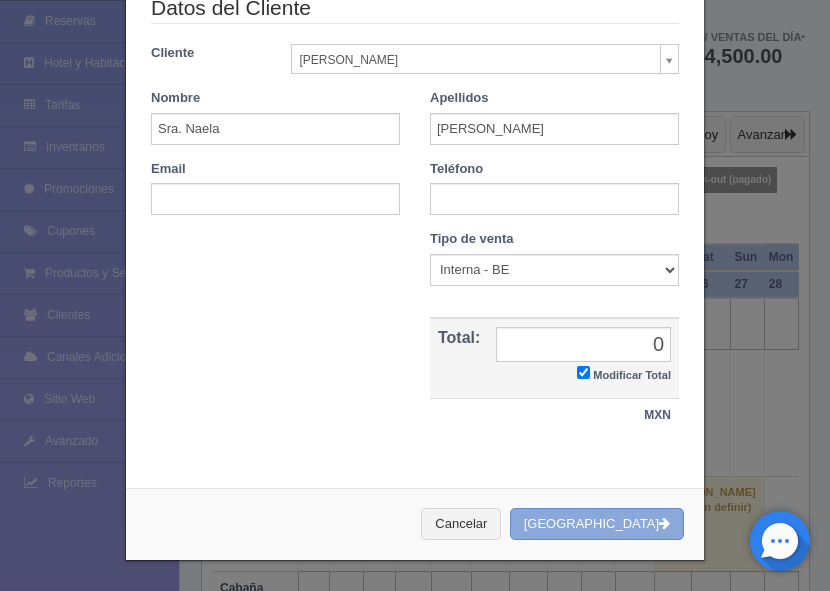 click on "Crear Reserva" at bounding box center (597, 524) 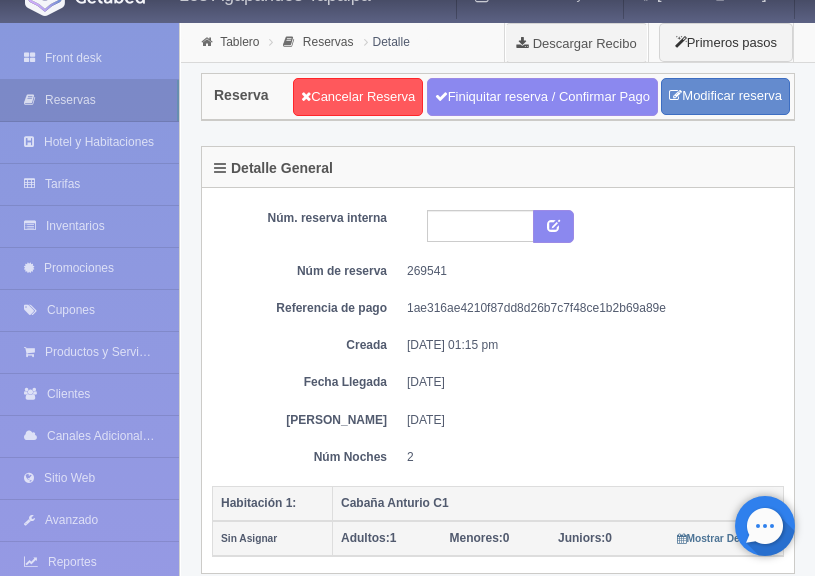 scroll, scrollTop: 0, scrollLeft: 0, axis: both 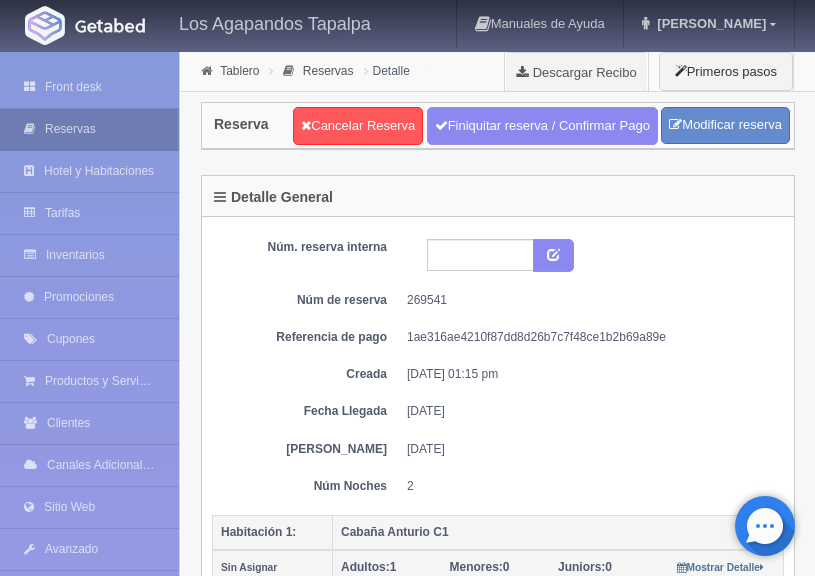 click on "Reservas" at bounding box center [89, 129] 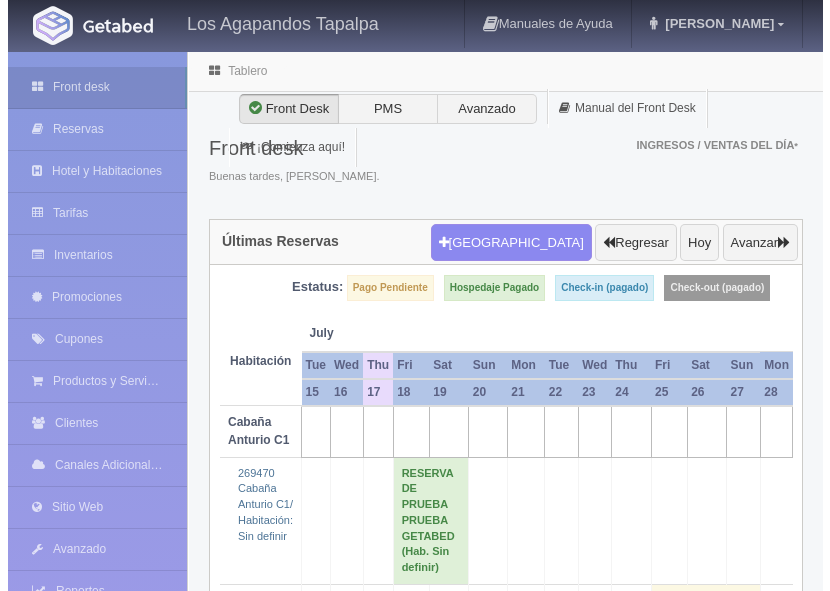 scroll, scrollTop: 0, scrollLeft: 0, axis: both 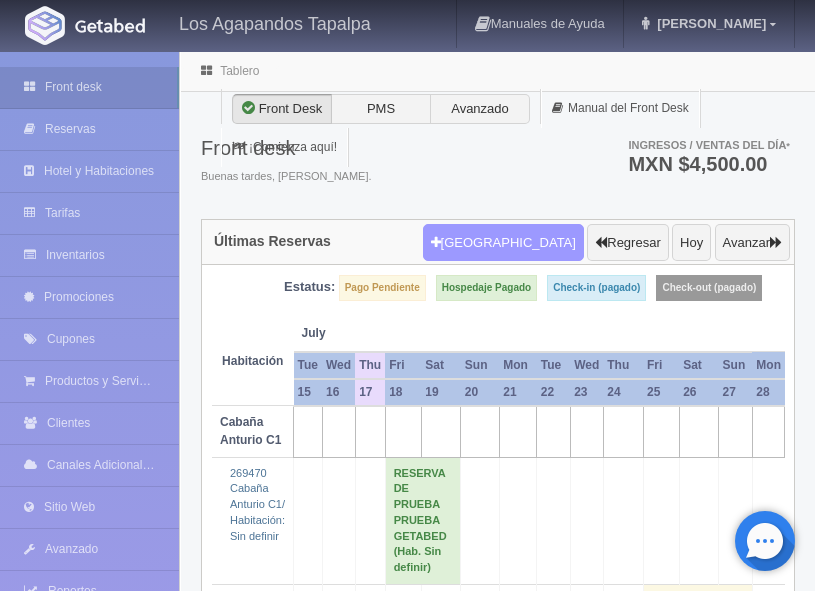 click on "[GEOGRAPHIC_DATA]" at bounding box center (503, 243) 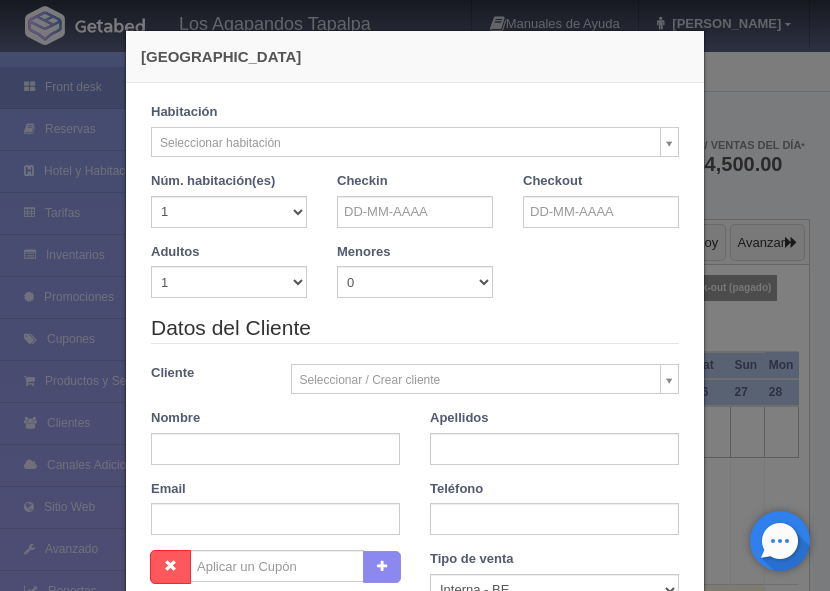 checkbox on "false" 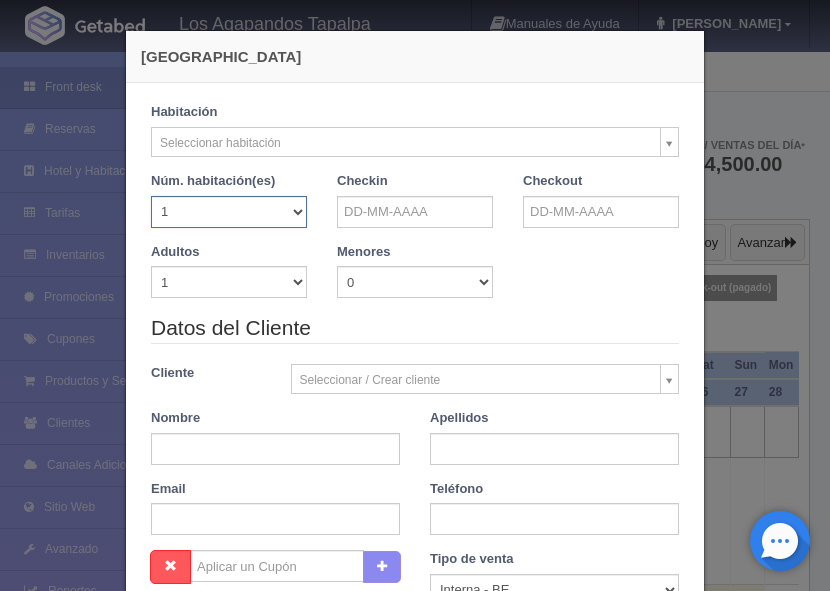 click on "1
2
3
4
5
6
7
8
9
10
11
12
13
14
15
16
17
18
19
20" at bounding box center [229, 212] 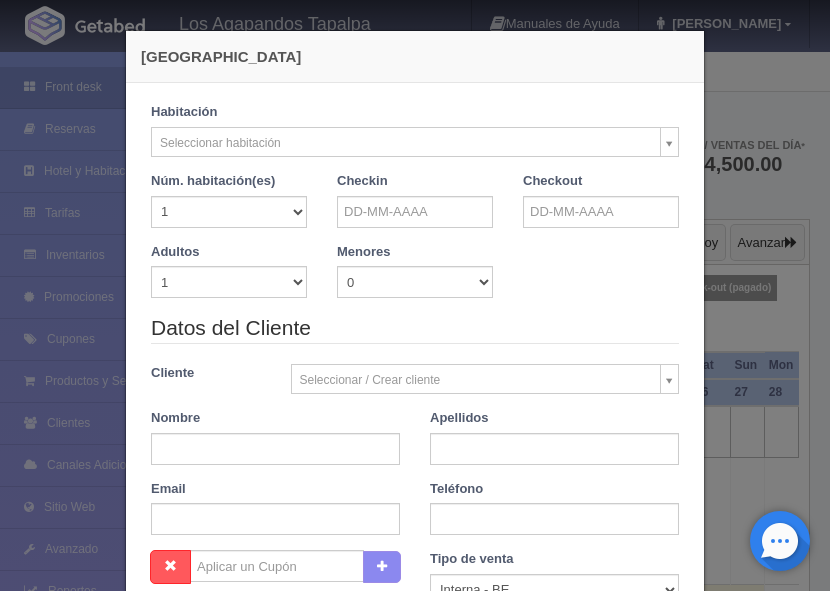 click on "Los Agapandos Tapalpa
Manuales de Ayuda
Actualizaciones recientes
Ana Pau
Mi Perfil
Salir / Log Out
Procesando...
Front desk
Reservas
Hotel y Habitaciones
Tarifas
Inventarios
Promociones
Cupones
Productos y Servicios
Clientes
Canales Adicionales
Facebook Fan Page" at bounding box center (415, 765) 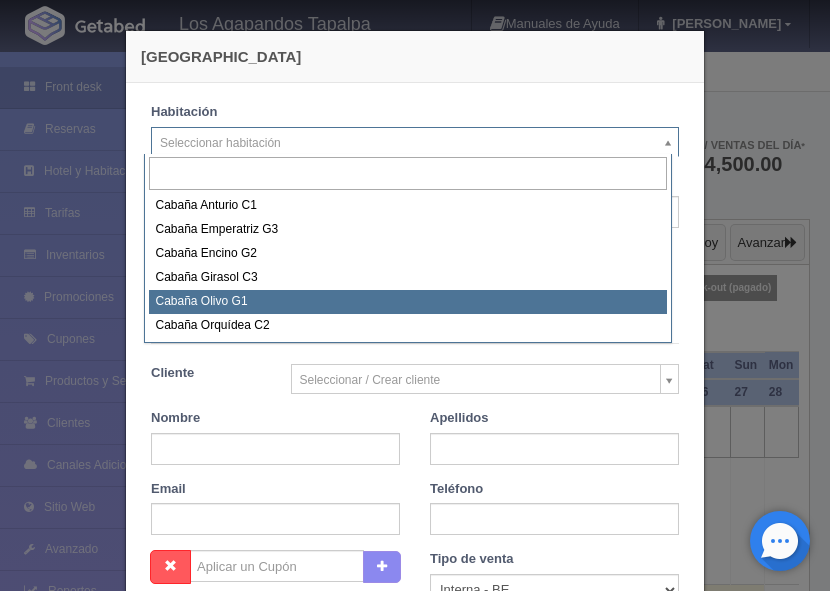 select on "2276" 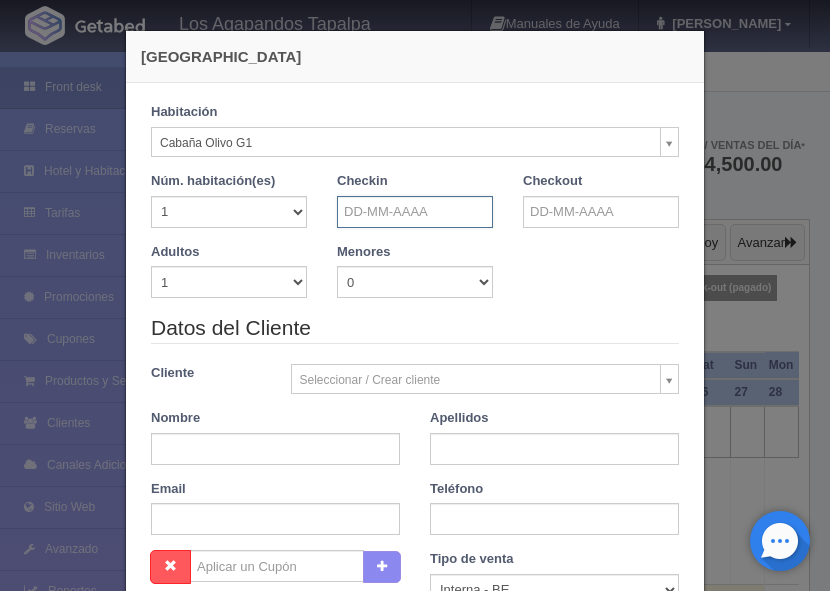click at bounding box center (415, 212) 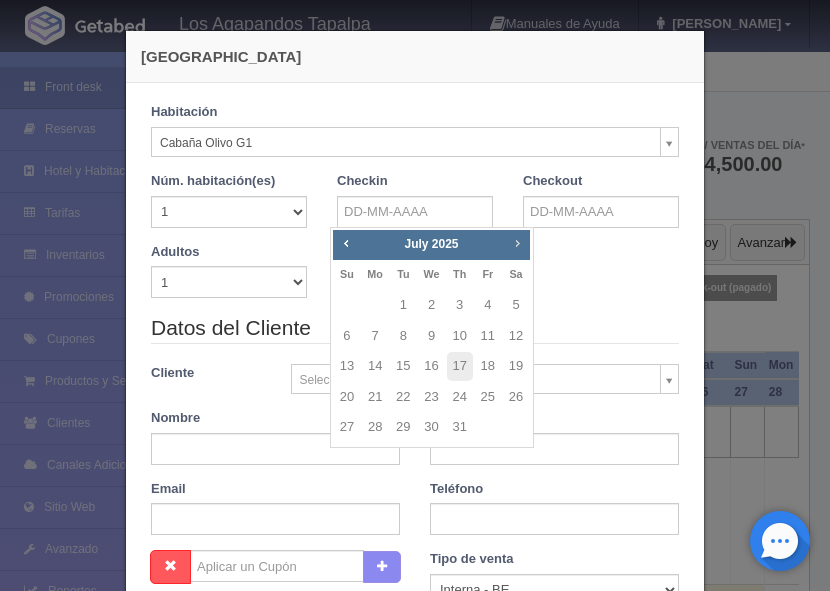 click on "Next" at bounding box center [517, 243] 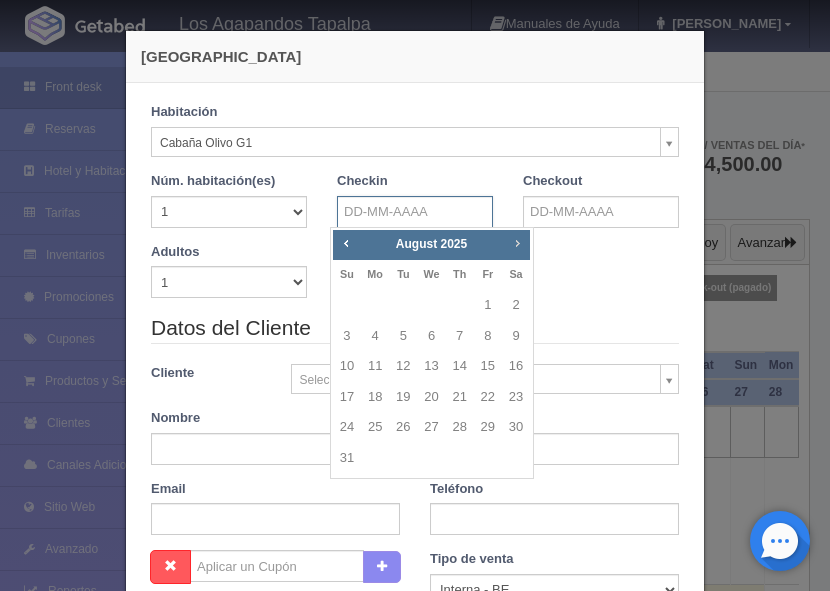 checkbox on "false" 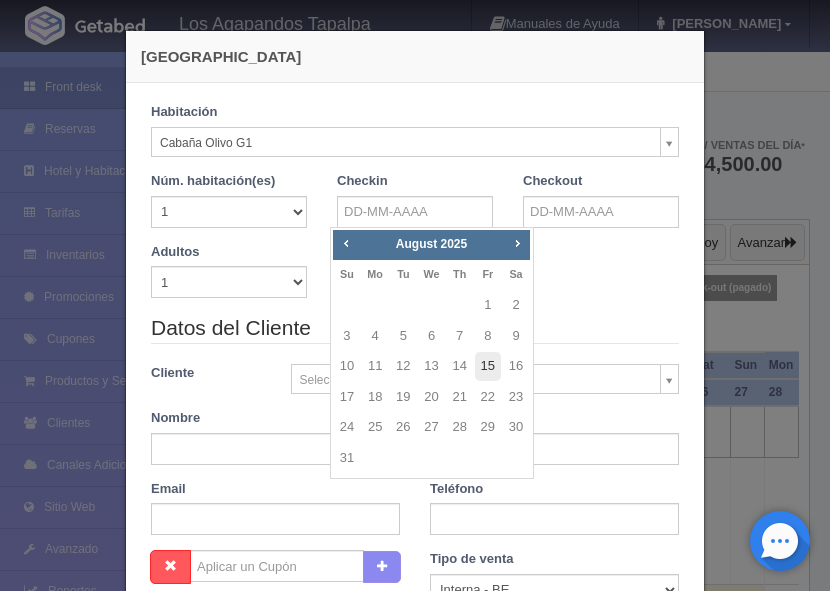 click on "15" at bounding box center [488, 366] 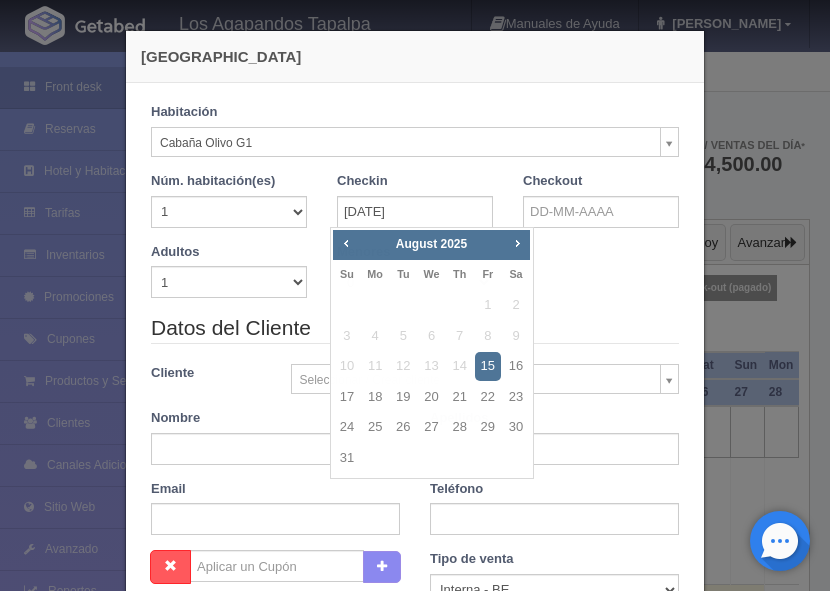 checkbox on "false" 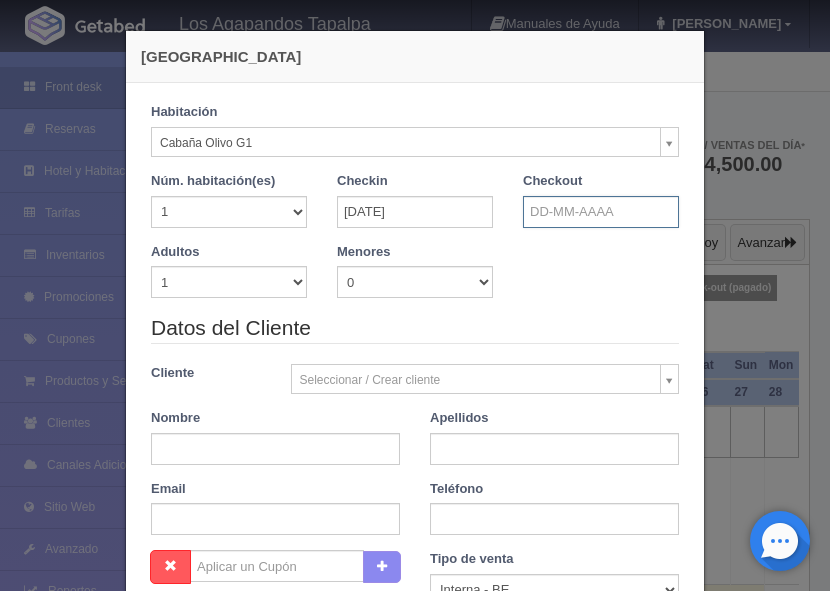 click at bounding box center (601, 212) 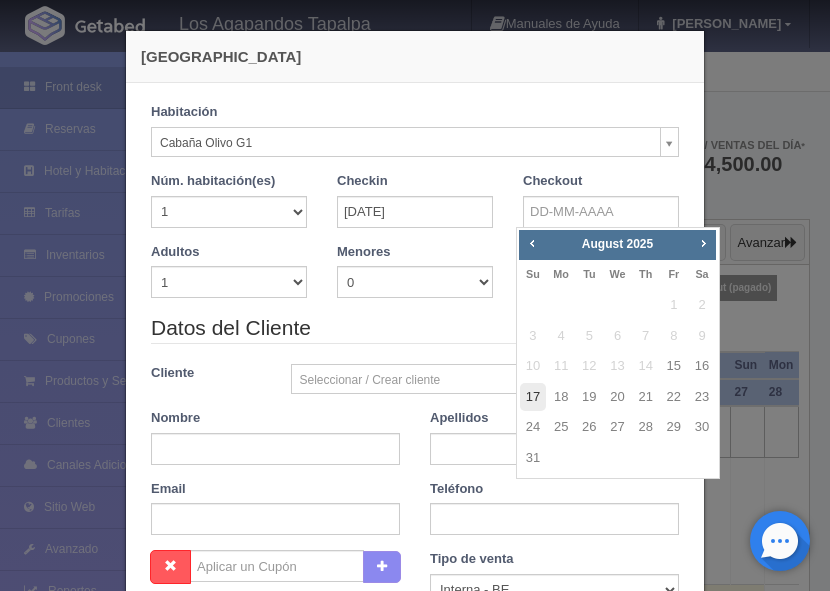 click on "17" at bounding box center (533, 397) 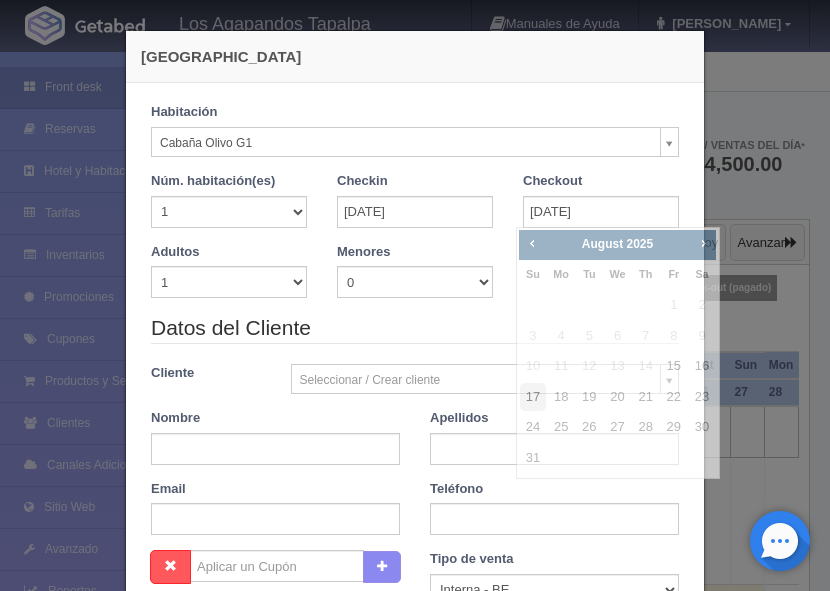 checkbox on "false" 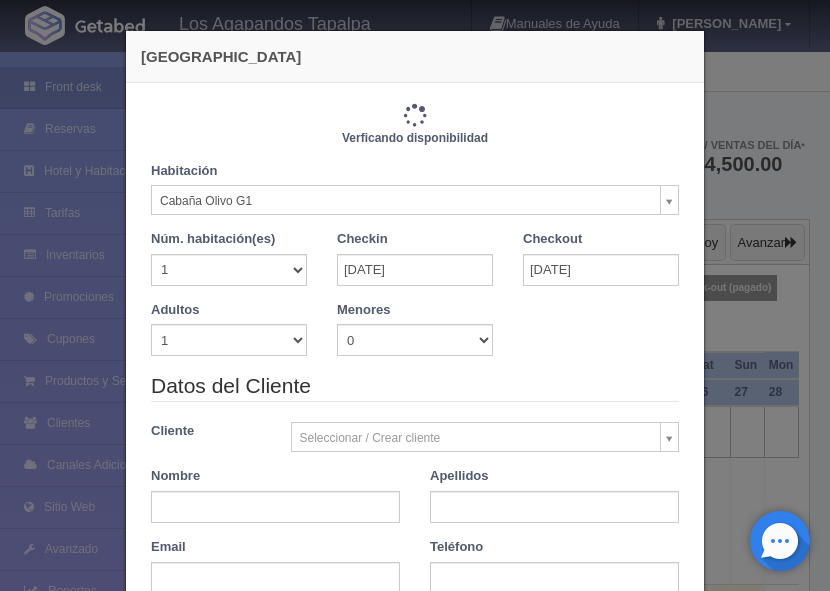 type on "8400.00" 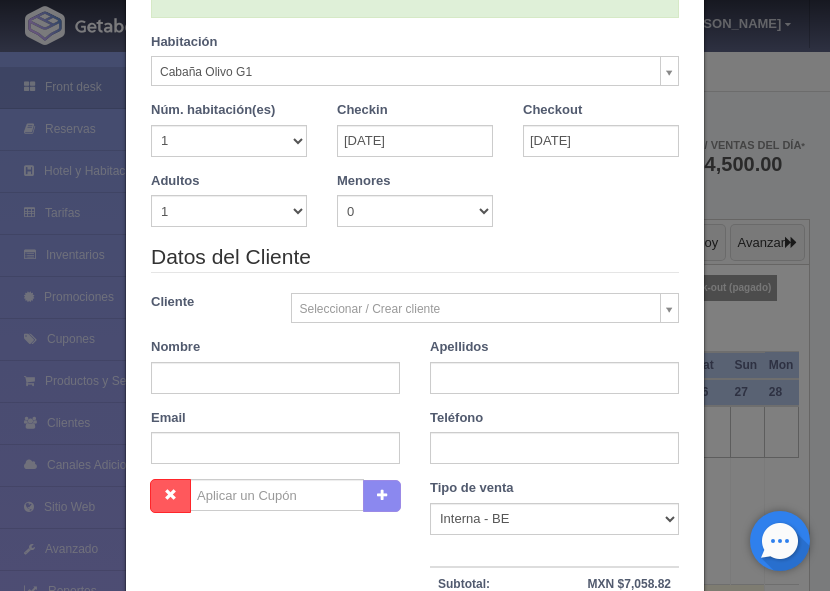 scroll, scrollTop: 200, scrollLeft: 0, axis: vertical 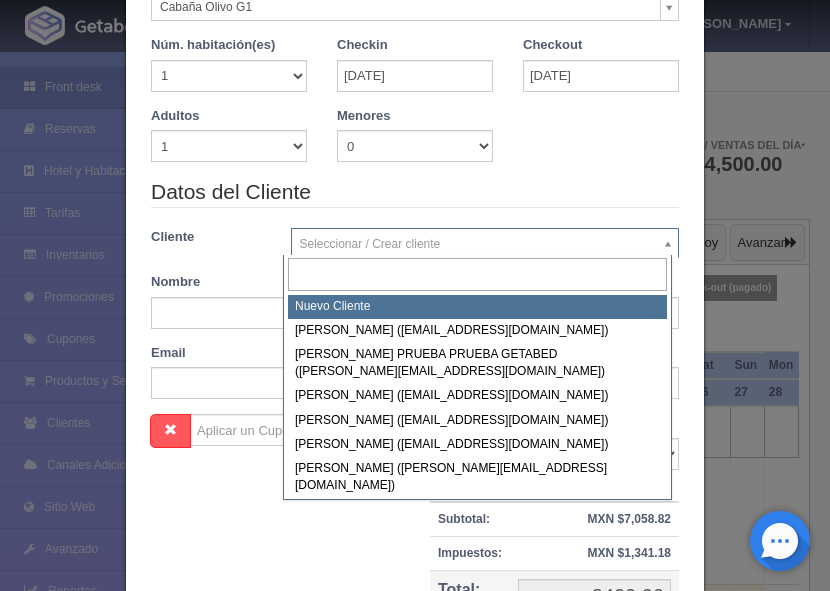 click on "Los Agapandos Tapalpa
Manuales de Ayuda
Actualizaciones recientes
Ana Pau
Mi Perfil
Salir / Log Out
Procesando...
Front desk
Reservas
Hotel y Habitaciones
Tarifas
Inventarios
Promociones
Cupones
Productos y Servicios
Clientes
Canales Adicionales
Facebook Fan Page" at bounding box center (415, 765) 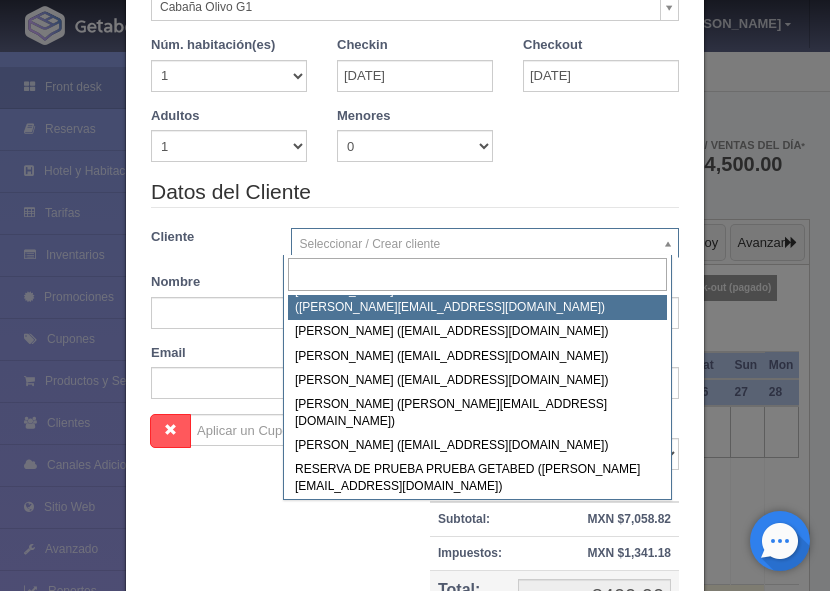 scroll, scrollTop: 100, scrollLeft: 0, axis: vertical 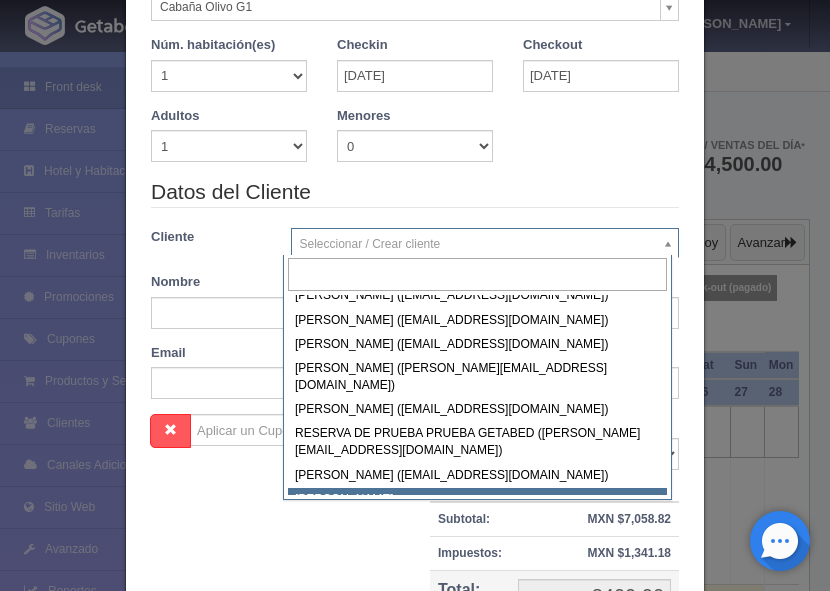 select on "241946" 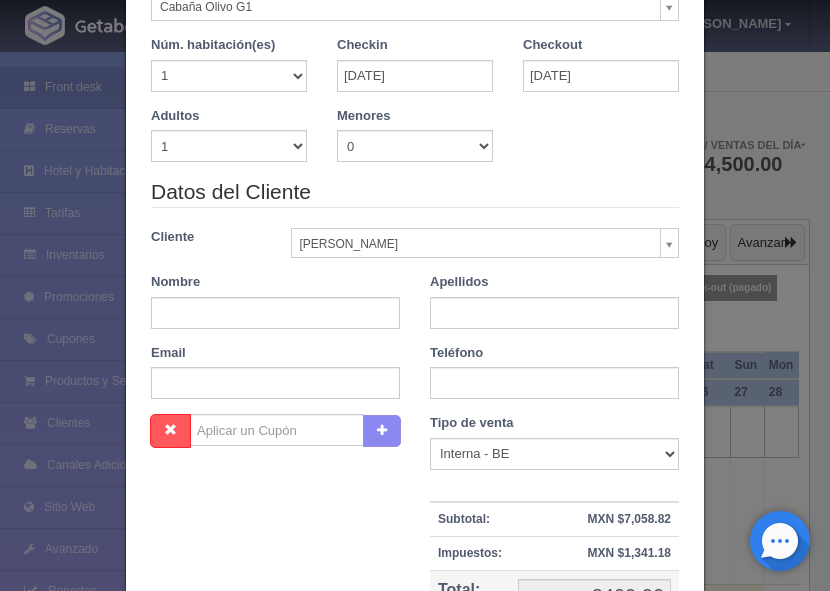 type on "Sra. Naela" 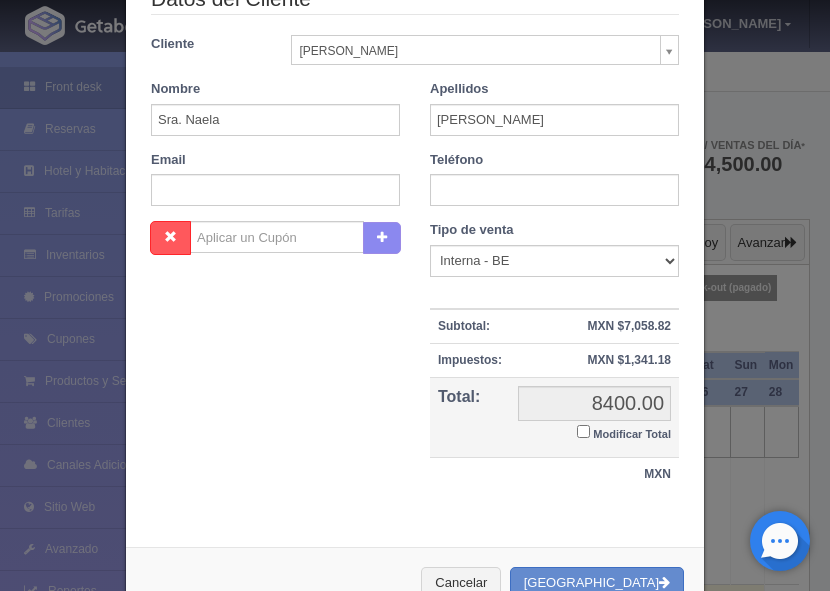 scroll, scrollTop: 400, scrollLeft: 0, axis: vertical 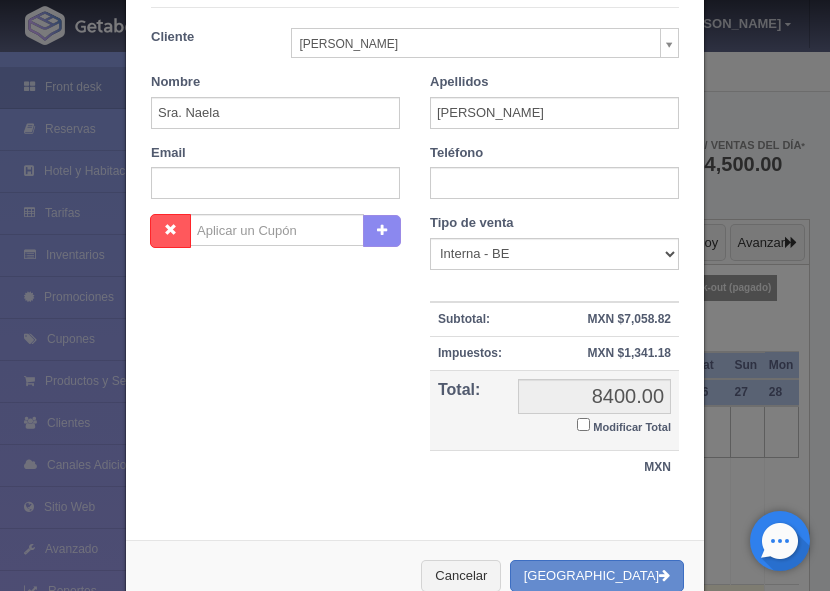 click on "8400.00
8400.00
Modificar Total" at bounding box center [594, 411] 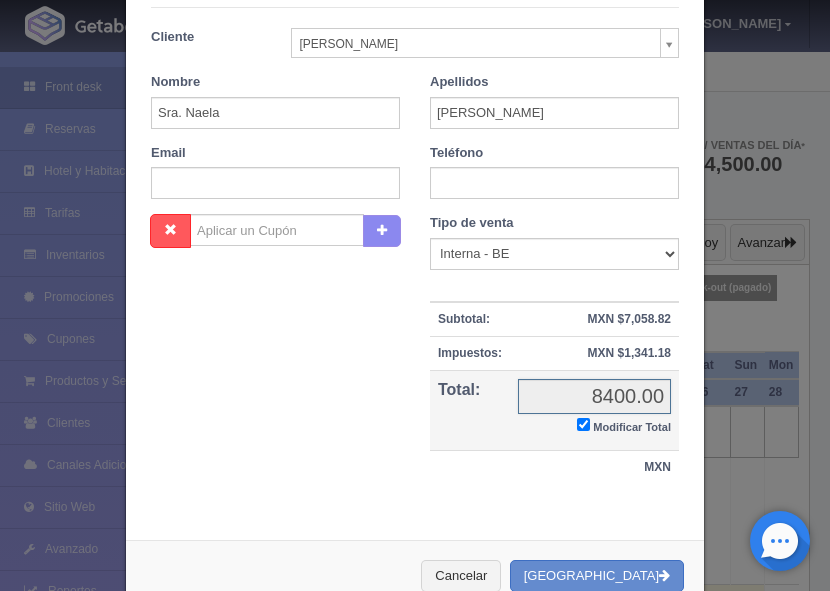 checkbox on "true" 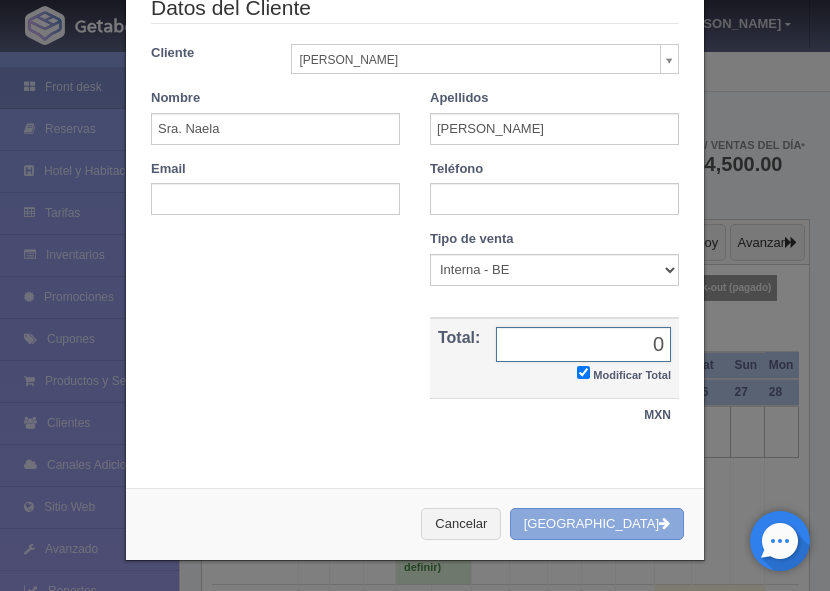 type on "0" 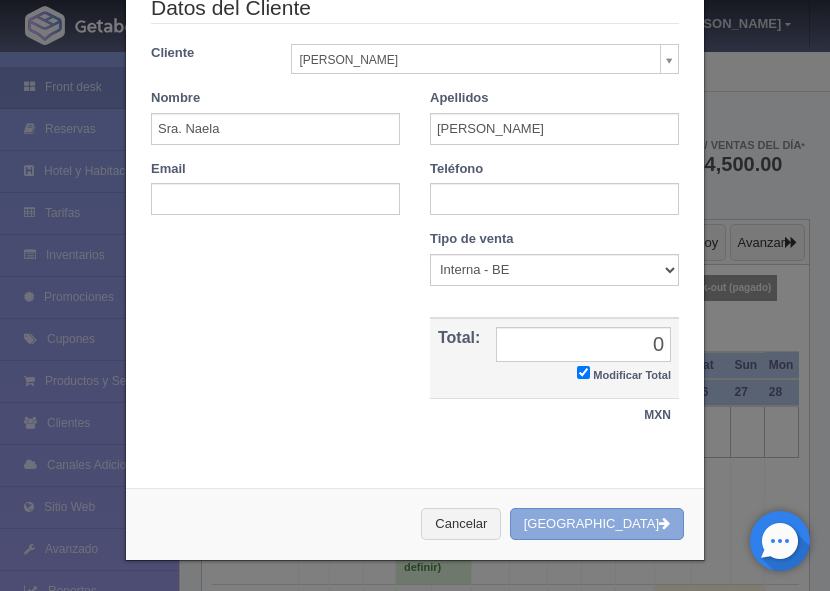 click on "Crear Reserva" at bounding box center (597, 524) 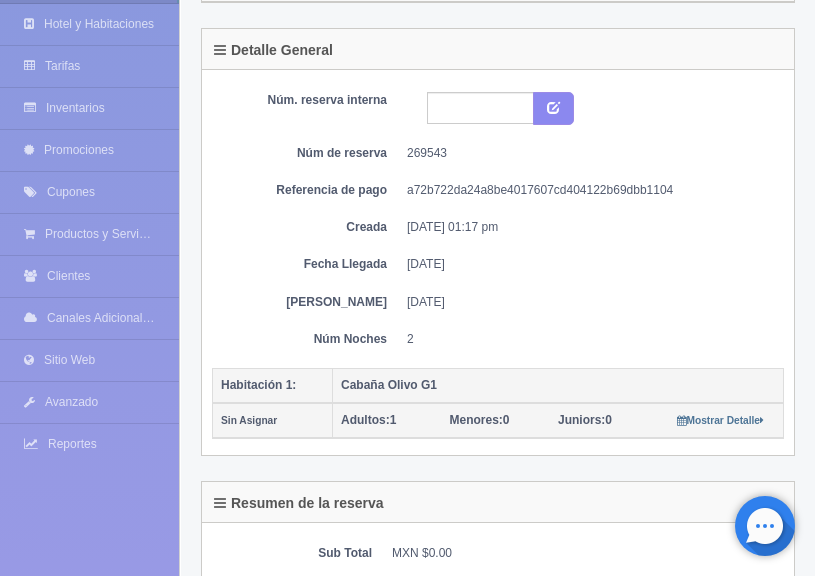 scroll, scrollTop: 0, scrollLeft: 0, axis: both 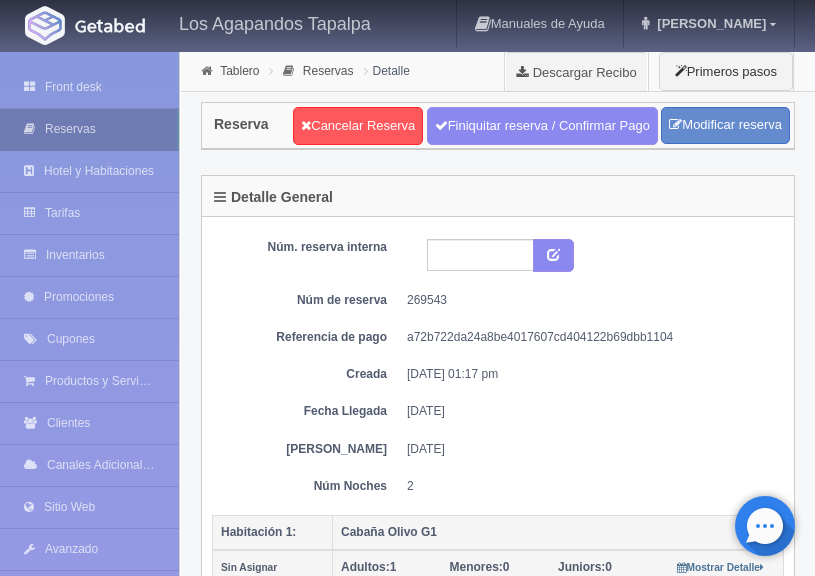 click on "Reservas" at bounding box center [89, 129] 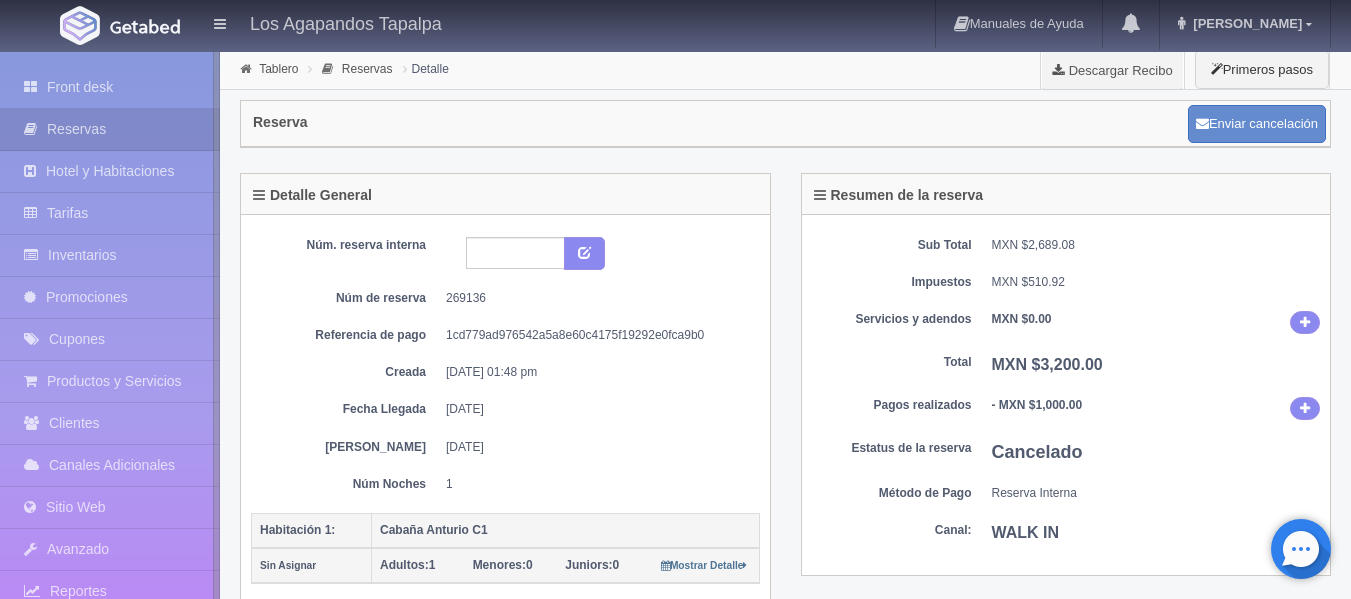 scroll, scrollTop: 0, scrollLeft: 0, axis: both 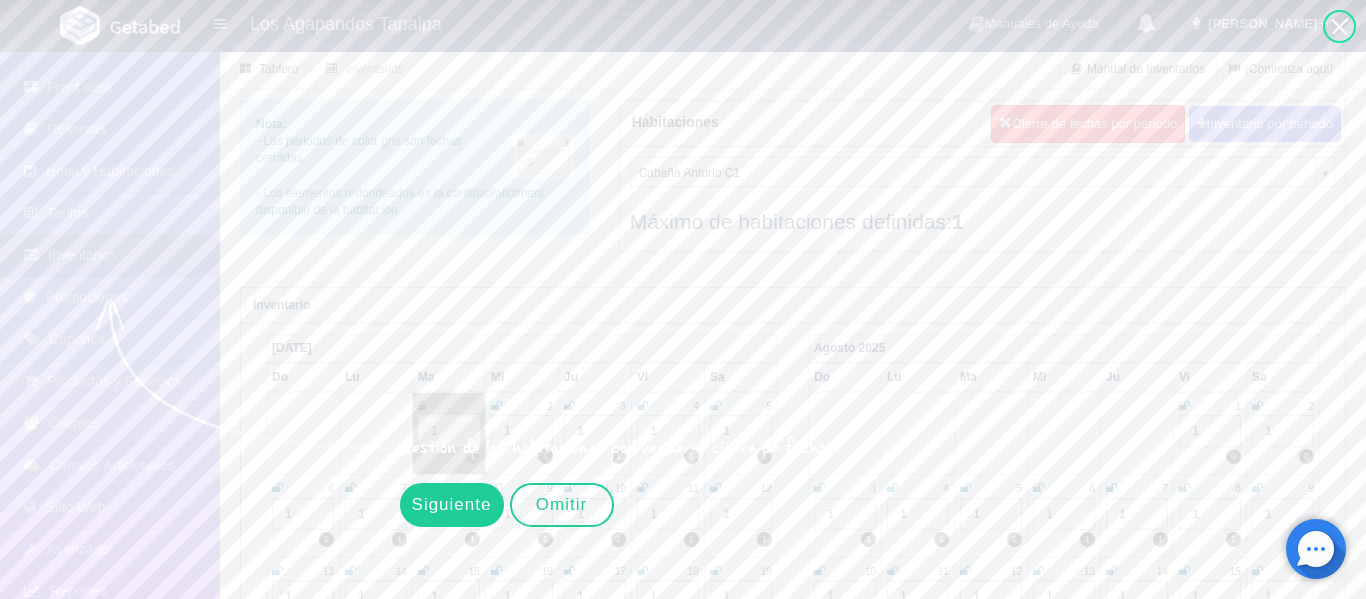 click on "Siguiente" at bounding box center (452, 505) 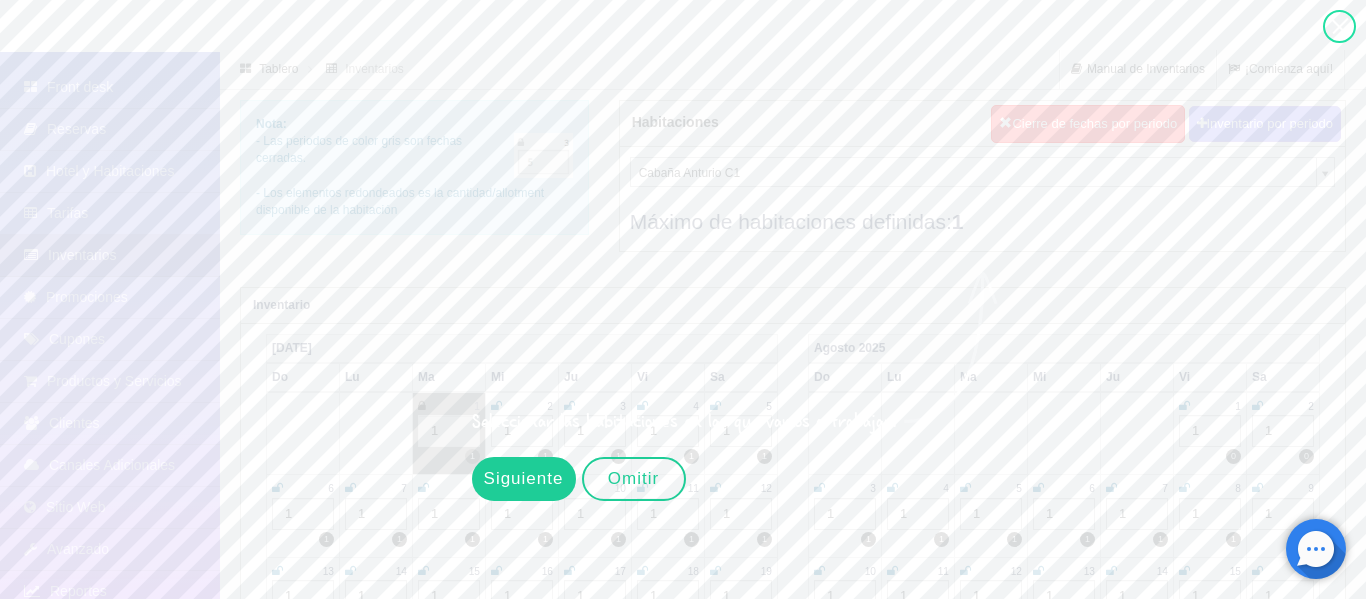 click on "Siguiente" at bounding box center [524, 479] 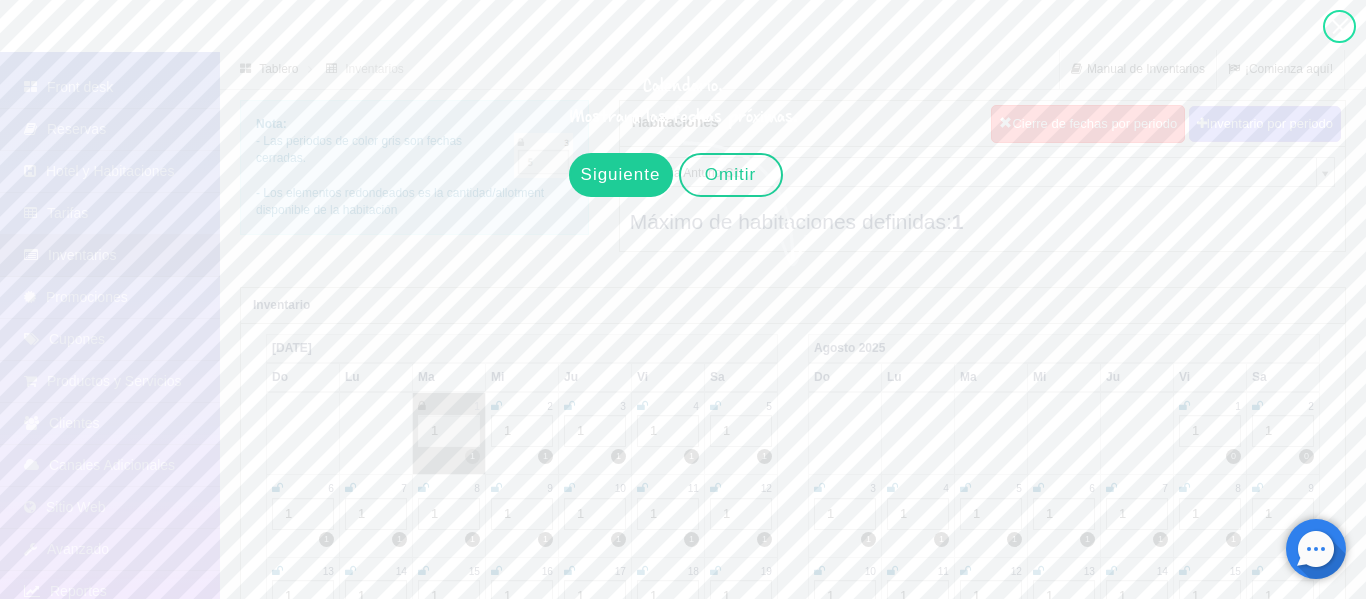 click at bounding box center (1000, 1079) 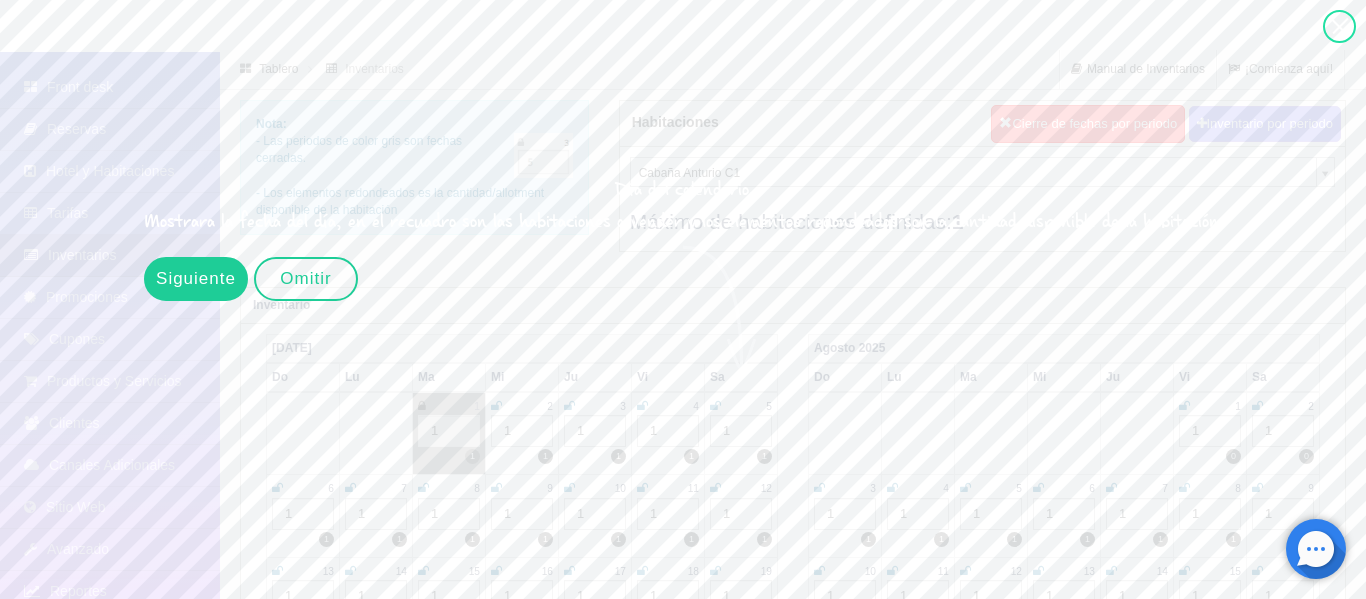 click on "Siguiente" at bounding box center (196, 279) 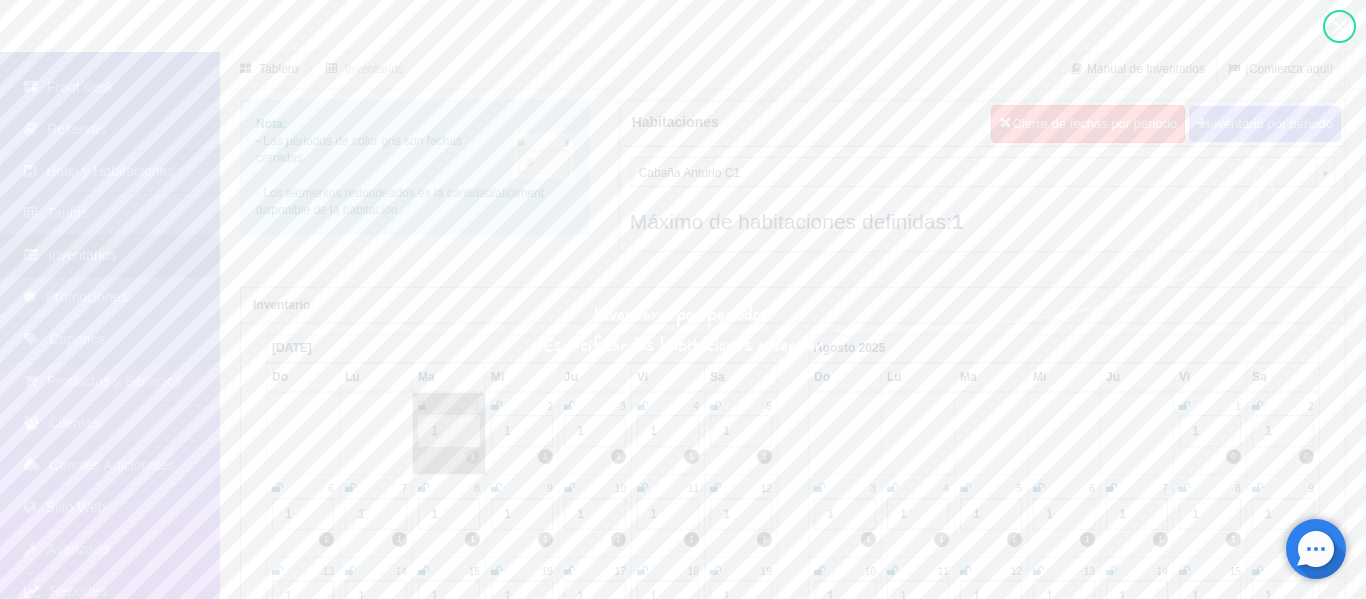 click on "Inventario por periodo" at bounding box center [1265, 124] 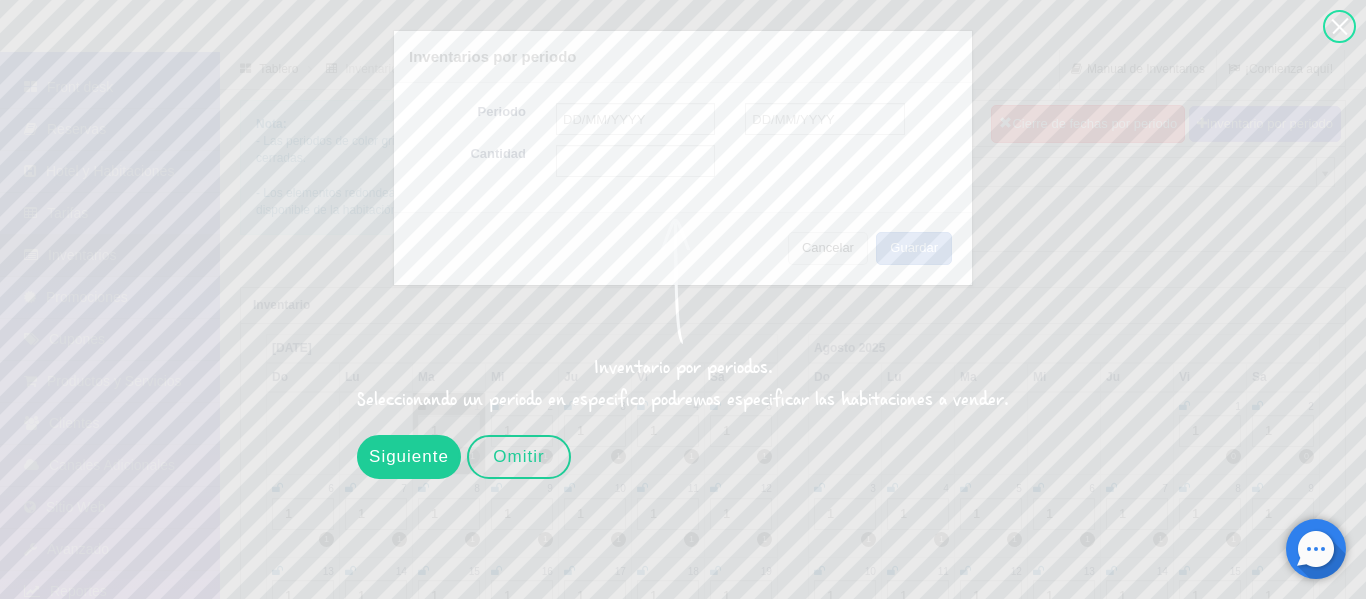 click on "Siguiente" at bounding box center [409, 457] 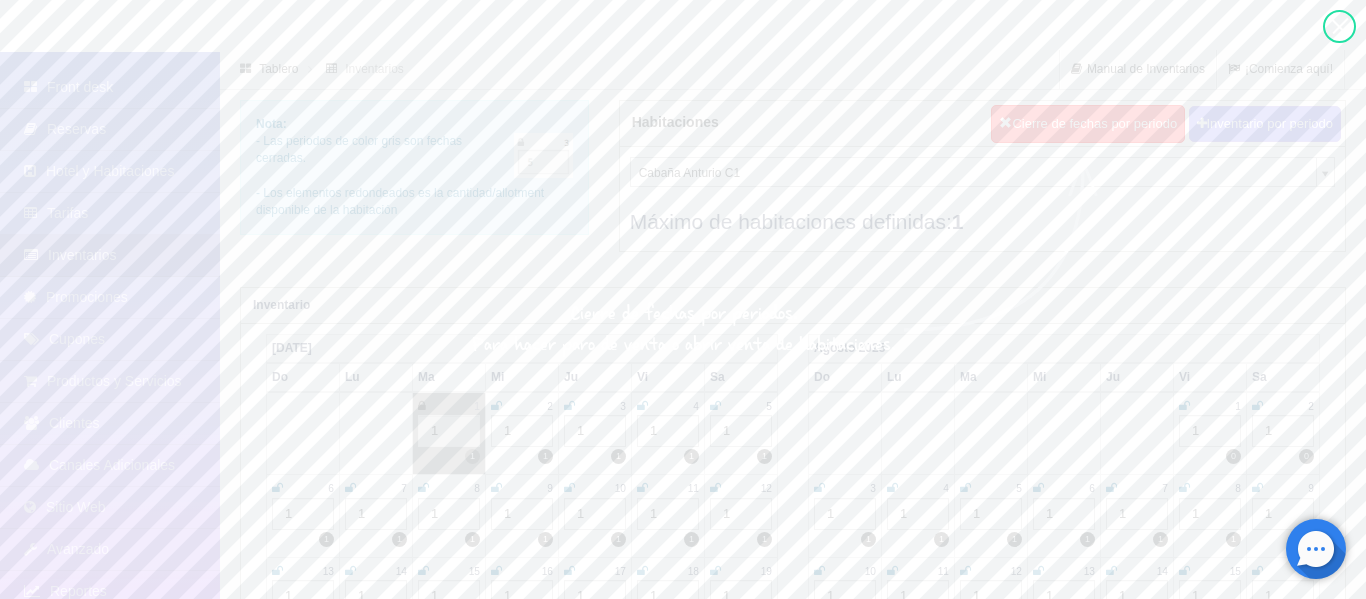 click at bounding box center (489, 750) 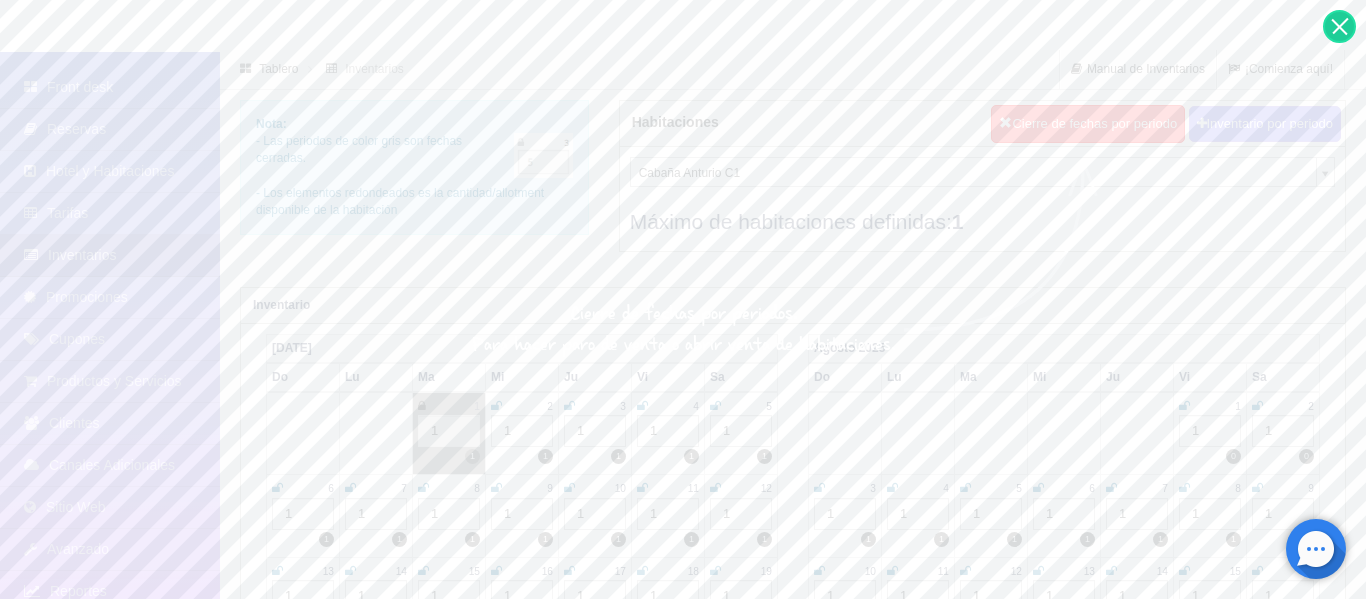click at bounding box center (1339, 26) 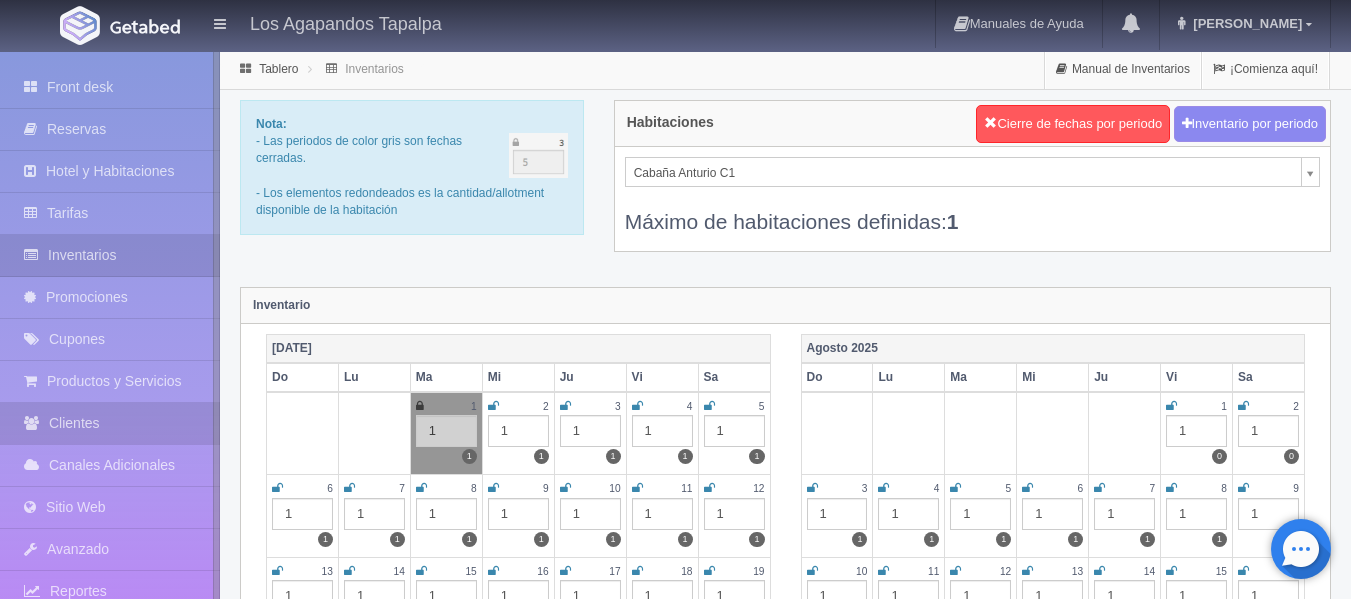 click on "Clientes" at bounding box center (110, 423) 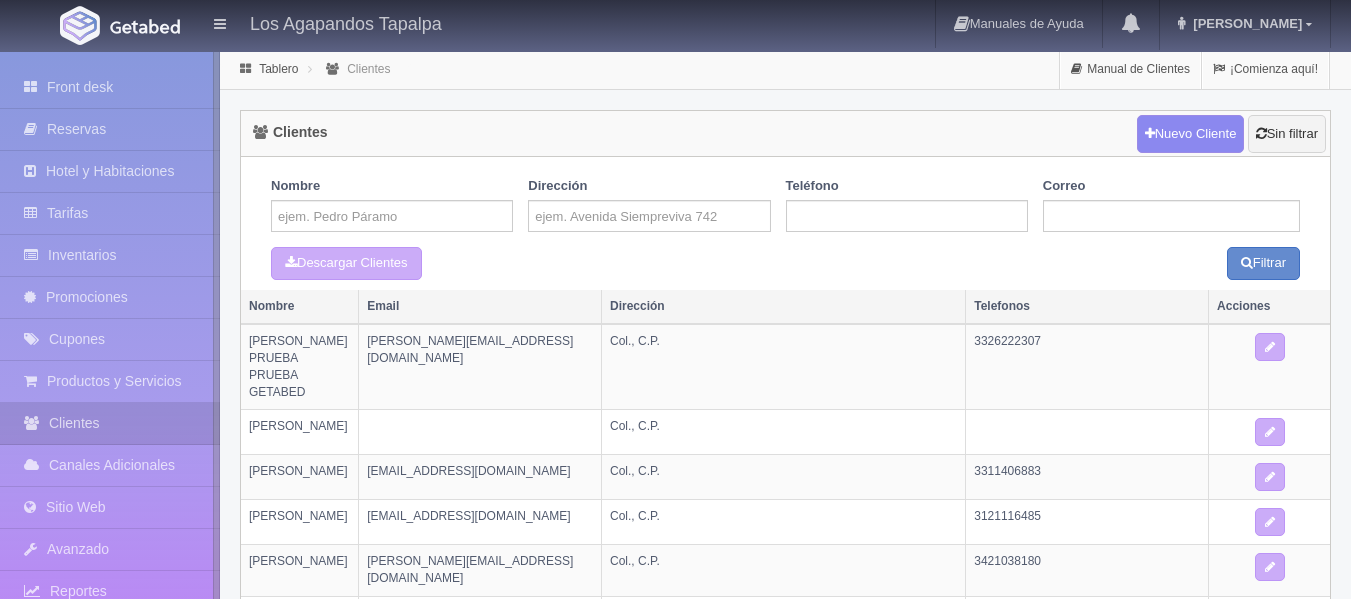scroll, scrollTop: 0, scrollLeft: 0, axis: both 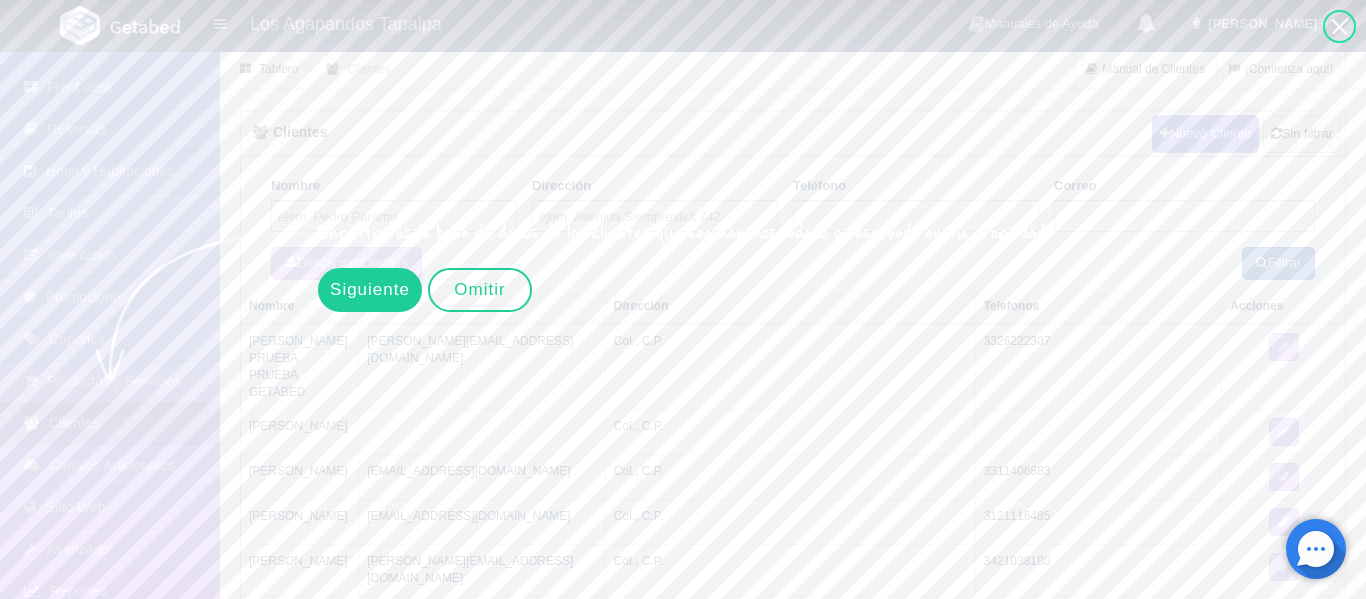 click on "Siguiente" at bounding box center (370, 290) 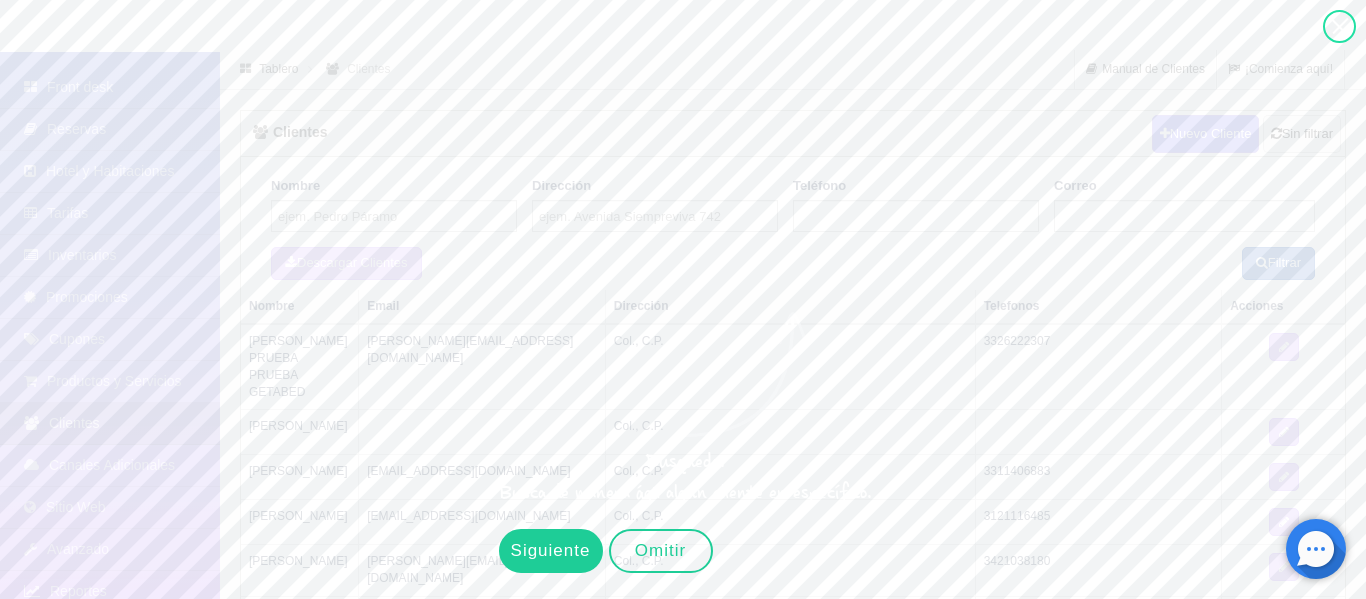 click on "Siguiente" at bounding box center (551, 551) 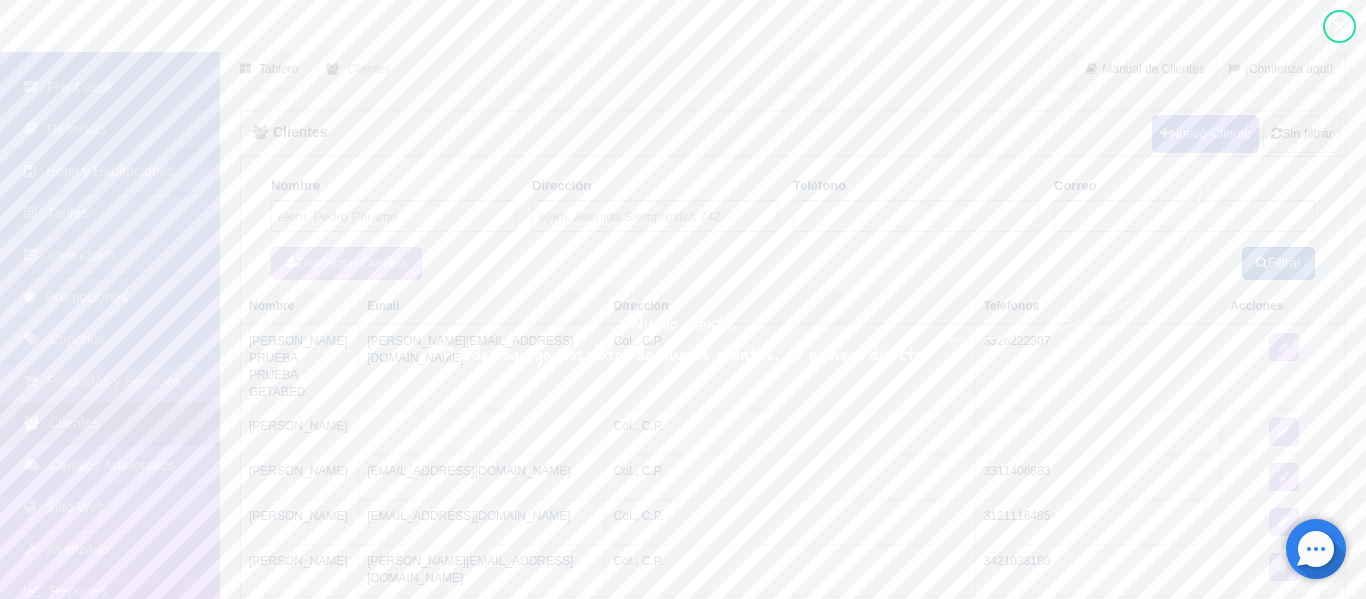 click at bounding box center (569, 750) 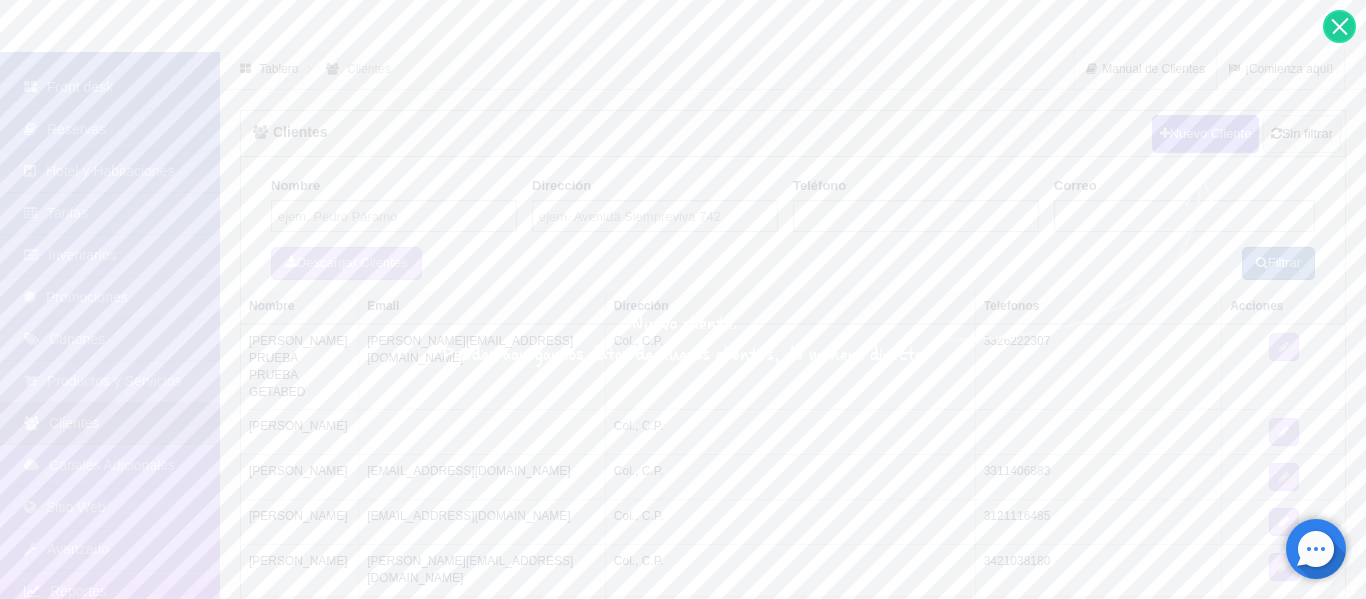 click at bounding box center [1339, 26] 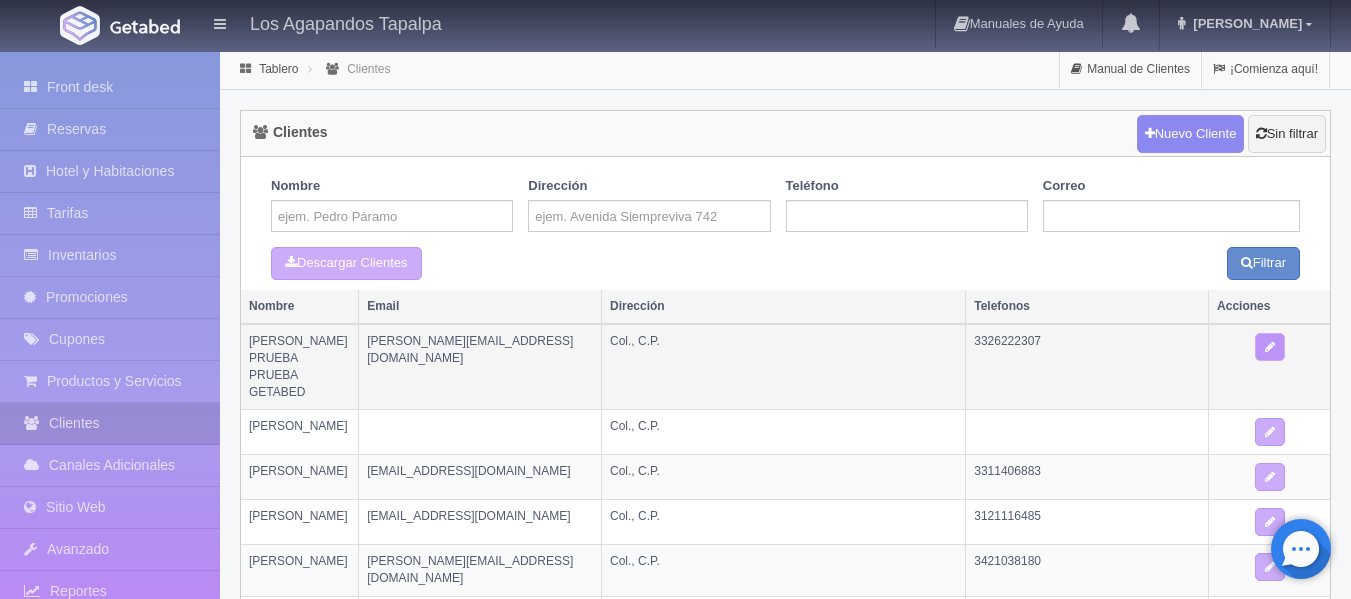 click at bounding box center (1270, 347) 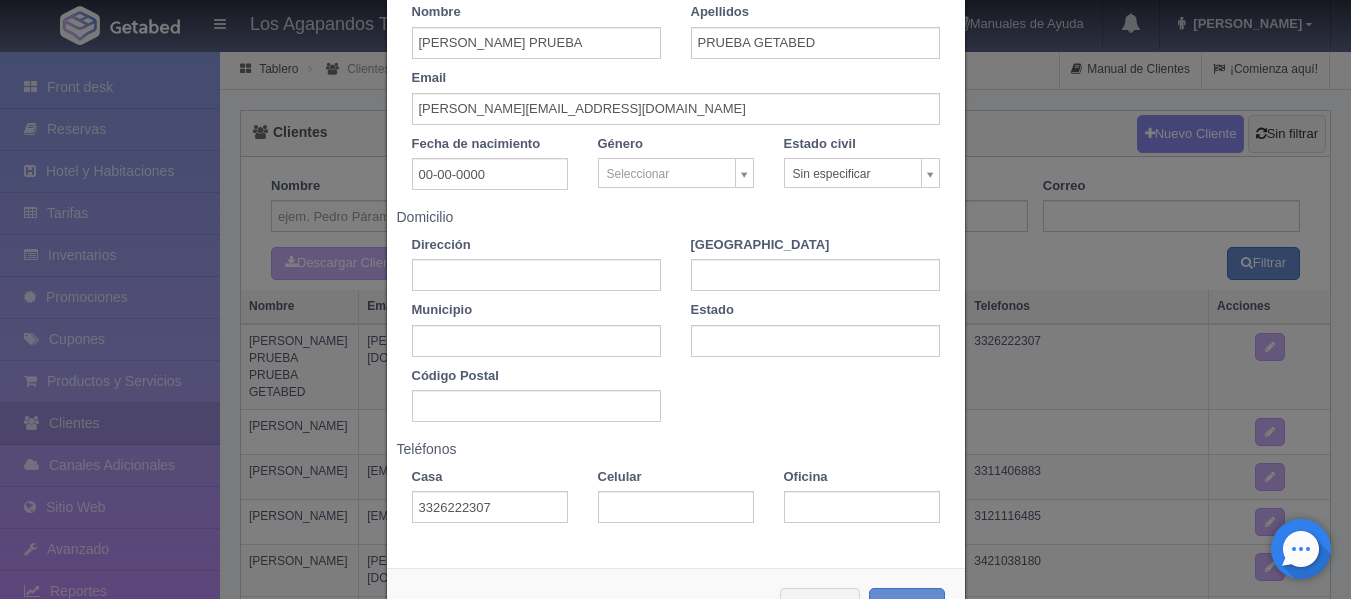 scroll, scrollTop: 173, scrollLeft: 0, axis: vertical 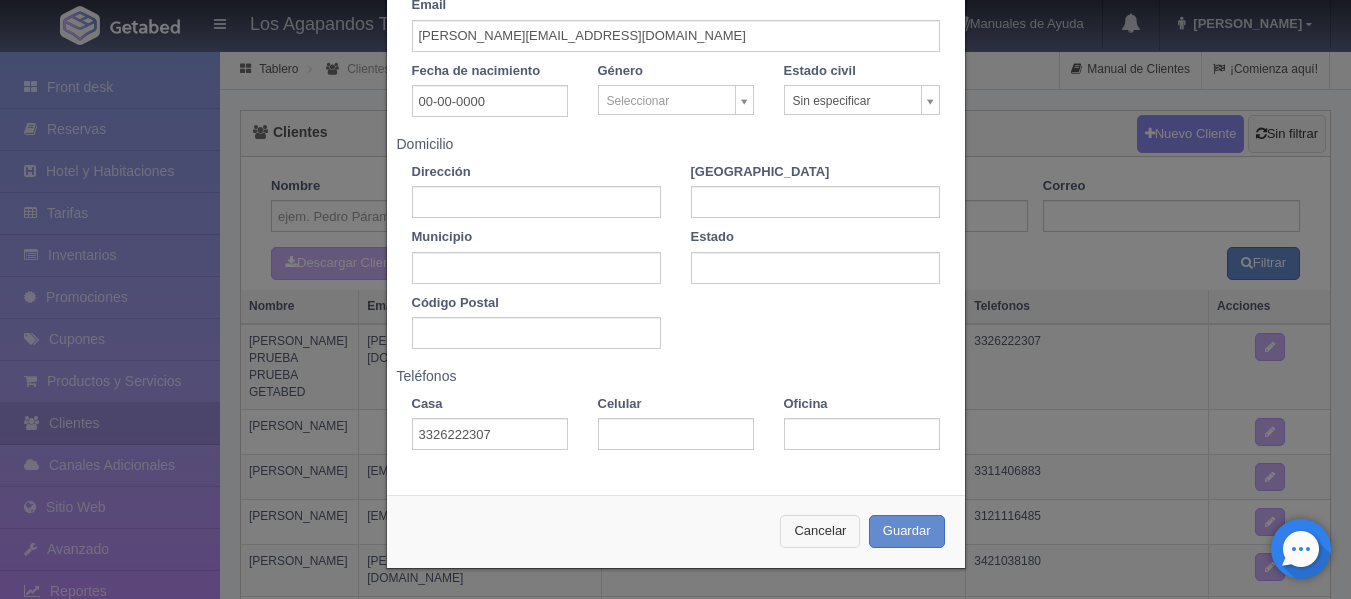 click on "Cancelar" at bounding box center [820, 531] 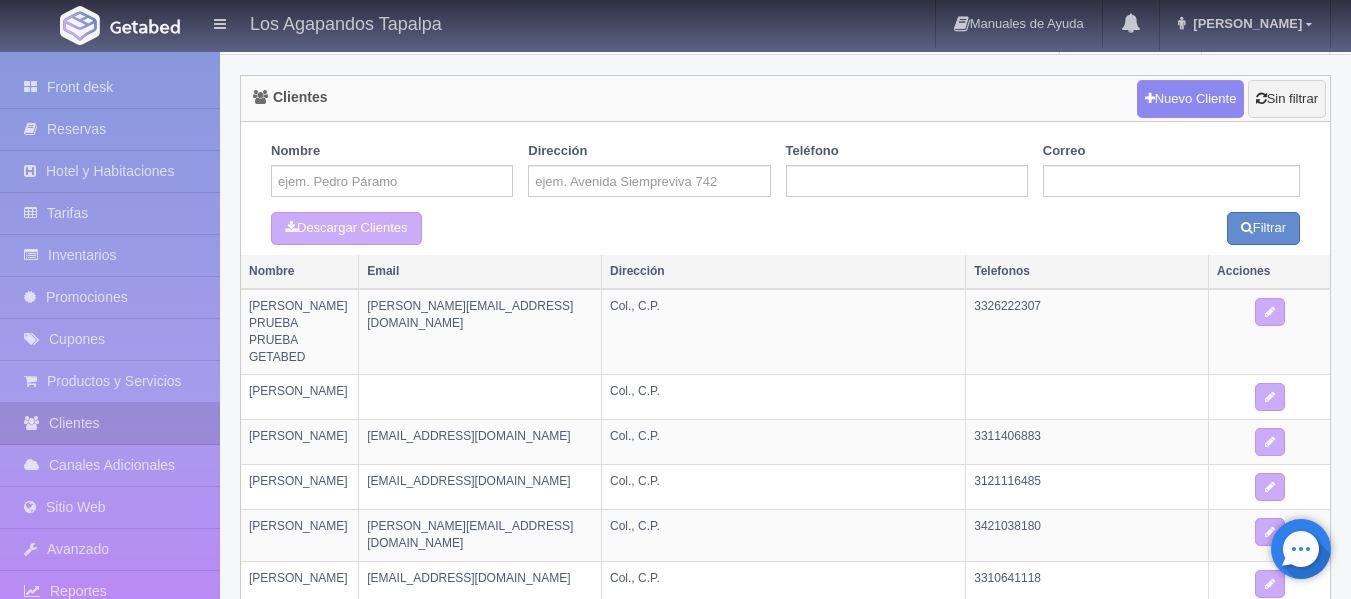 scroll, scrollTop: 0, scrollLeft: 0, axis: both 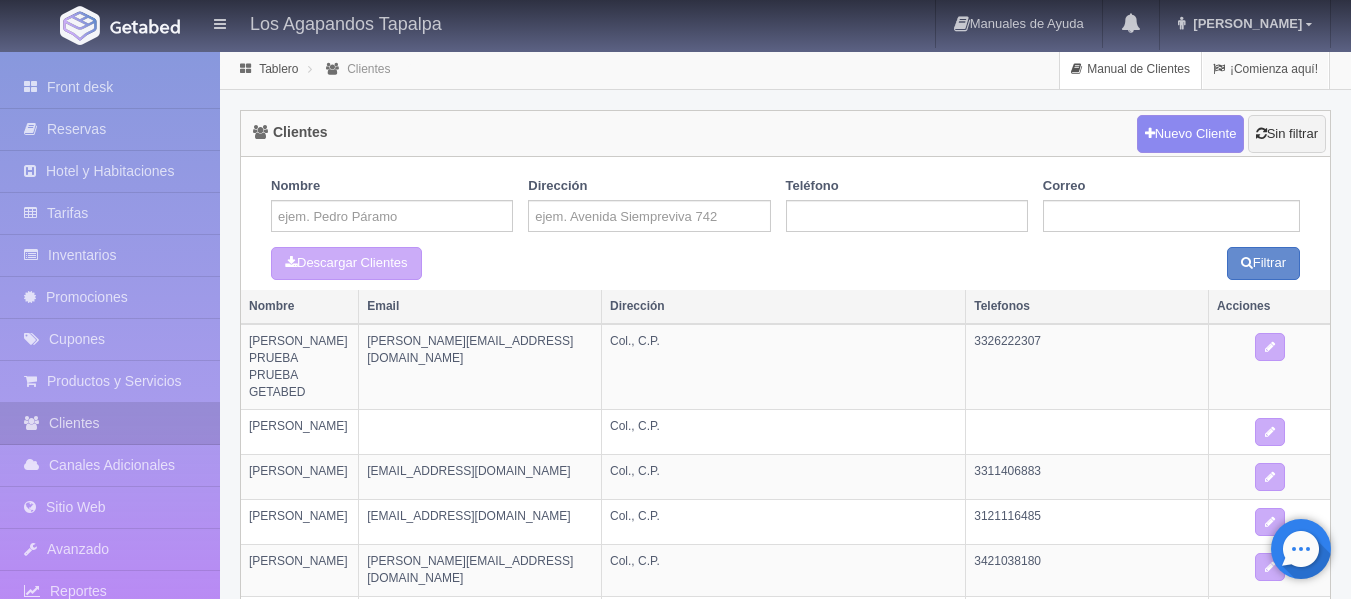 click on "Manual de Clientes" at bounding box center [1130, 69] 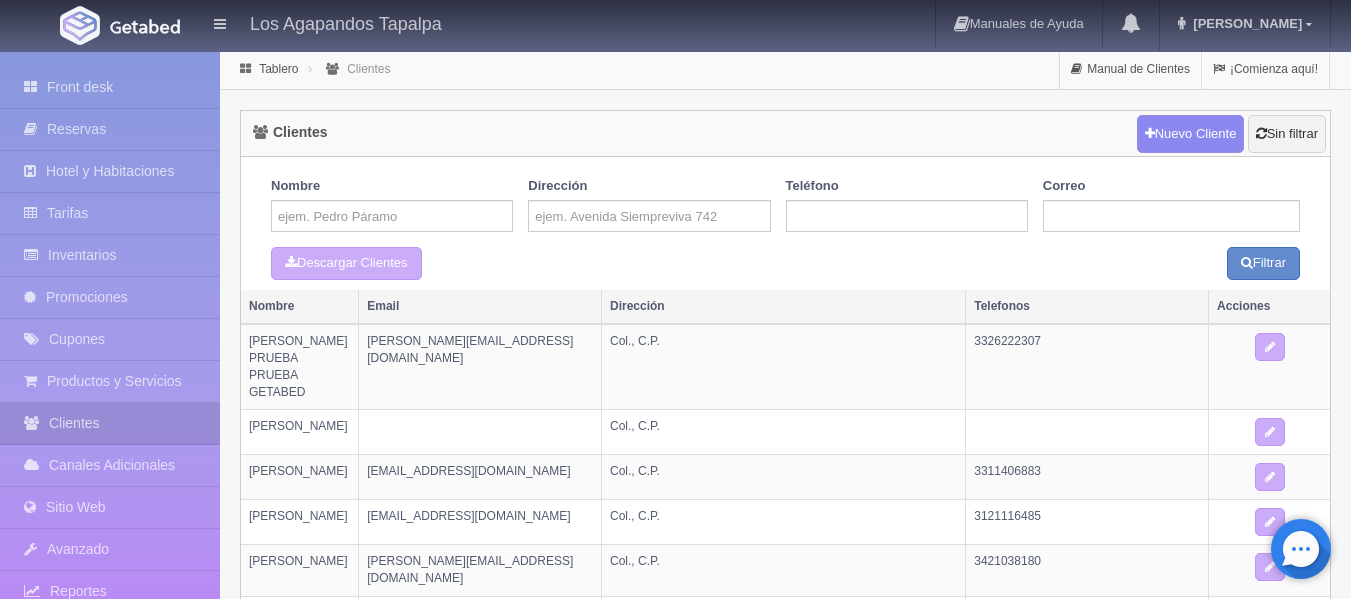 scroll, scrollTop: 100, scrollLeft: 0, axis: vertical 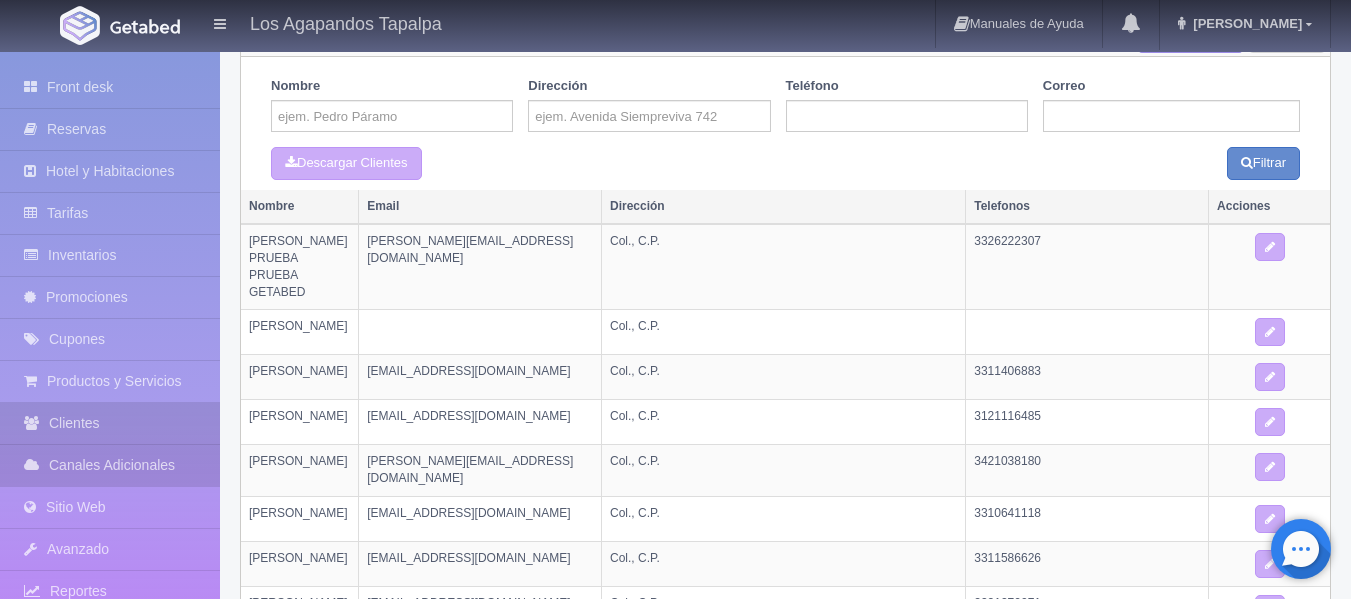 click on "Canales Adicionales" at bounding box center [110, 465] 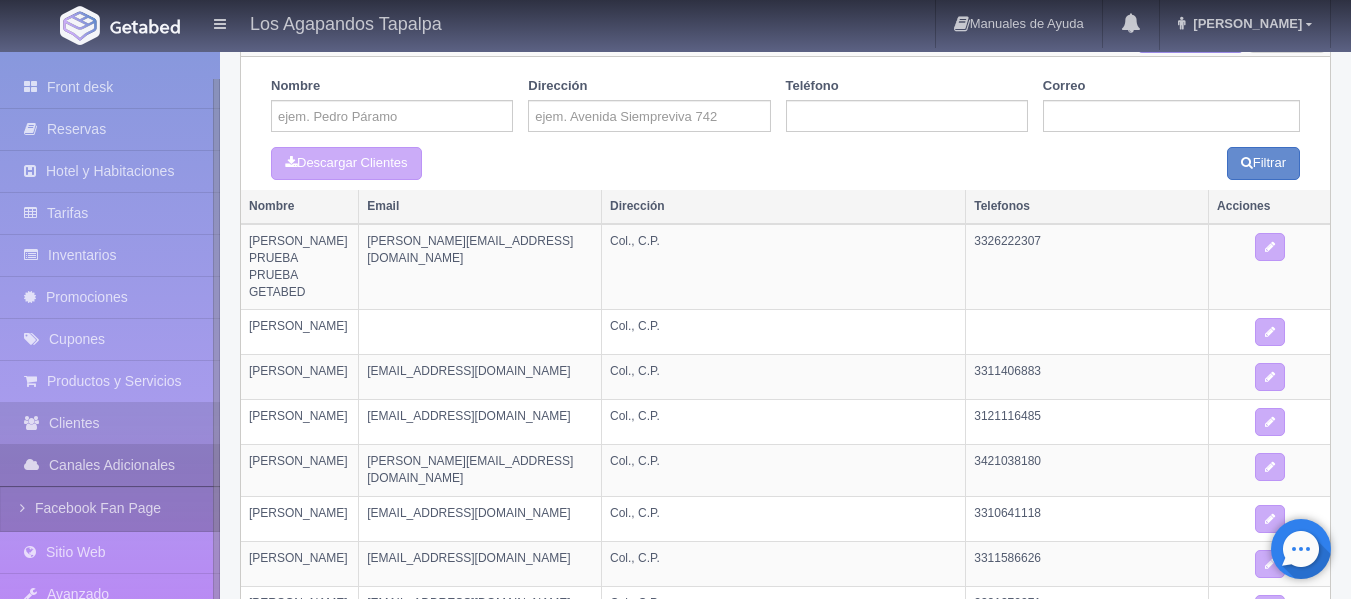 scroll, scrollTop: 214, scrollLeft: 0, axis: vertical 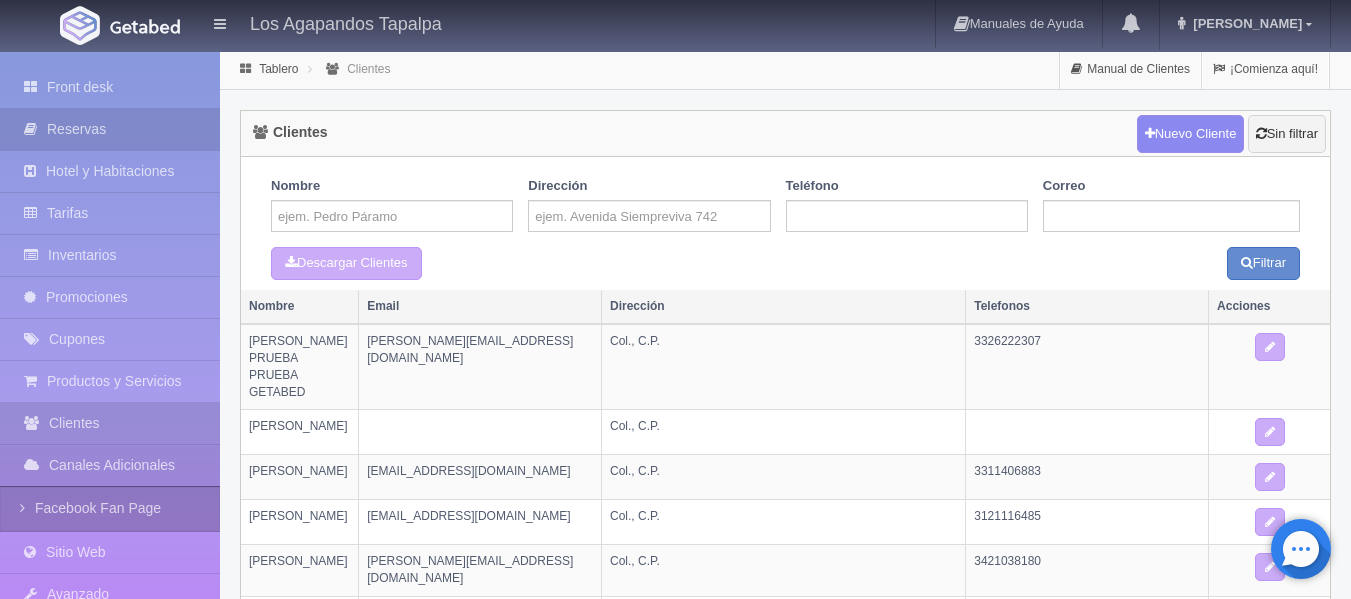 click on "Reservas" at bounding box center [110, 129] 